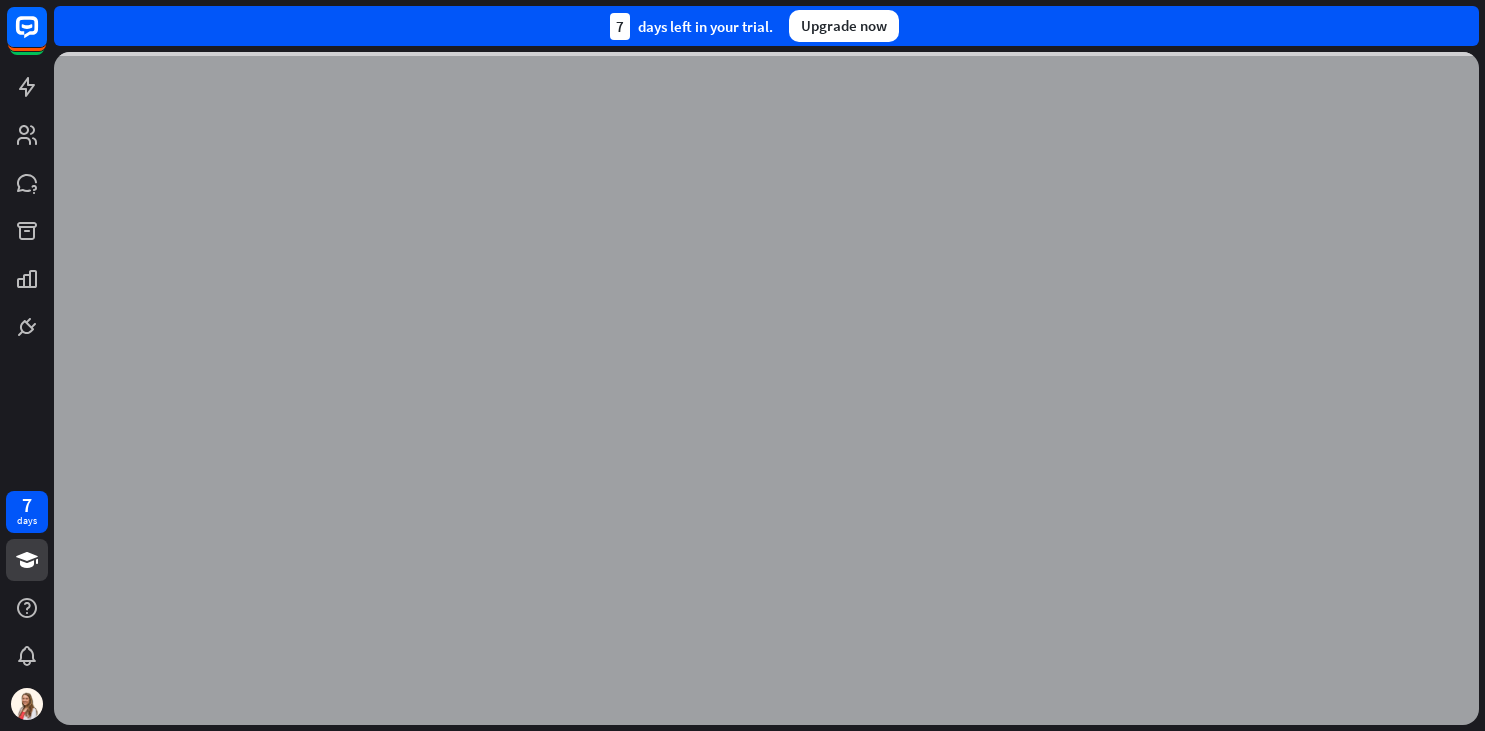 scroll, scrollTop: 0, scrollLeft: 0, axis: both 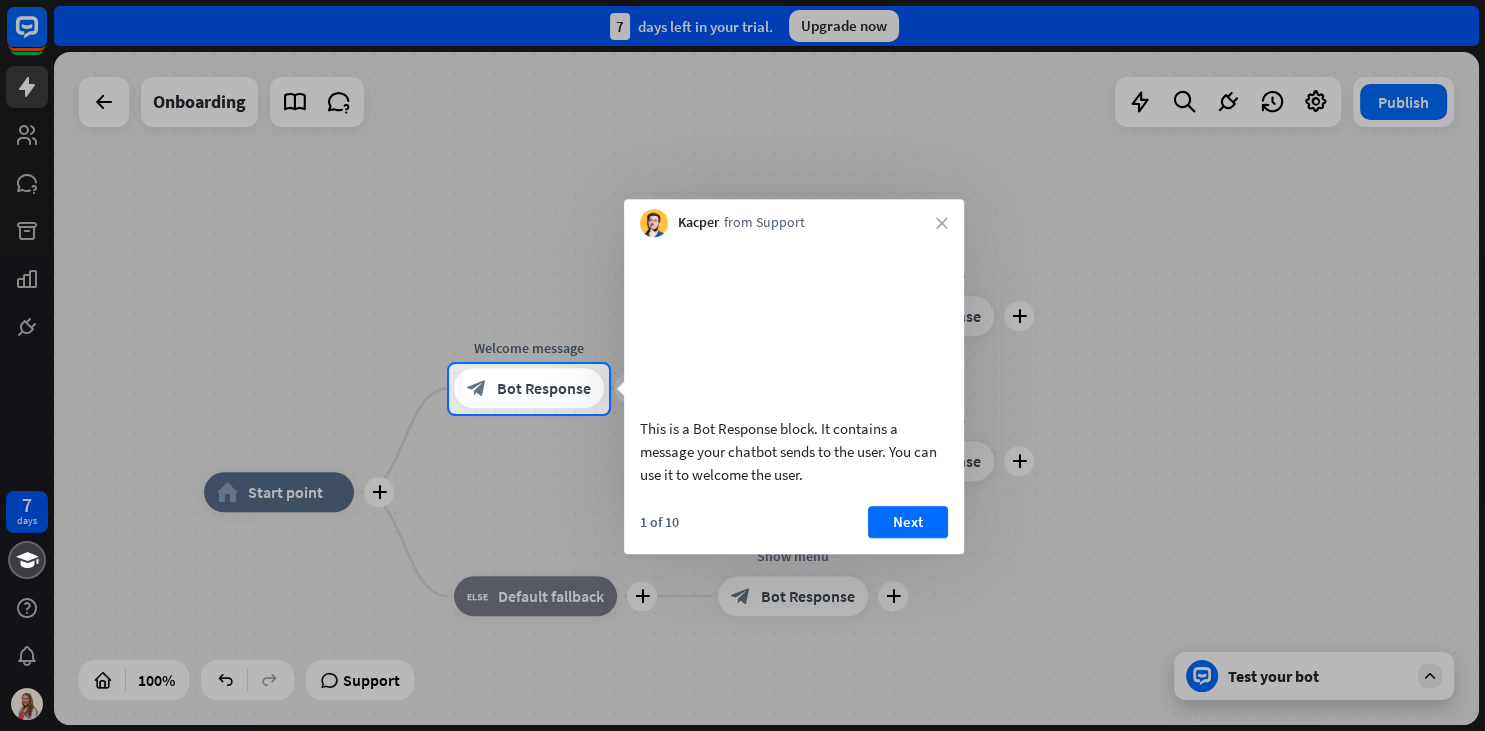 click on "Kacper
from Support
close" at bounding box center (794, 218) 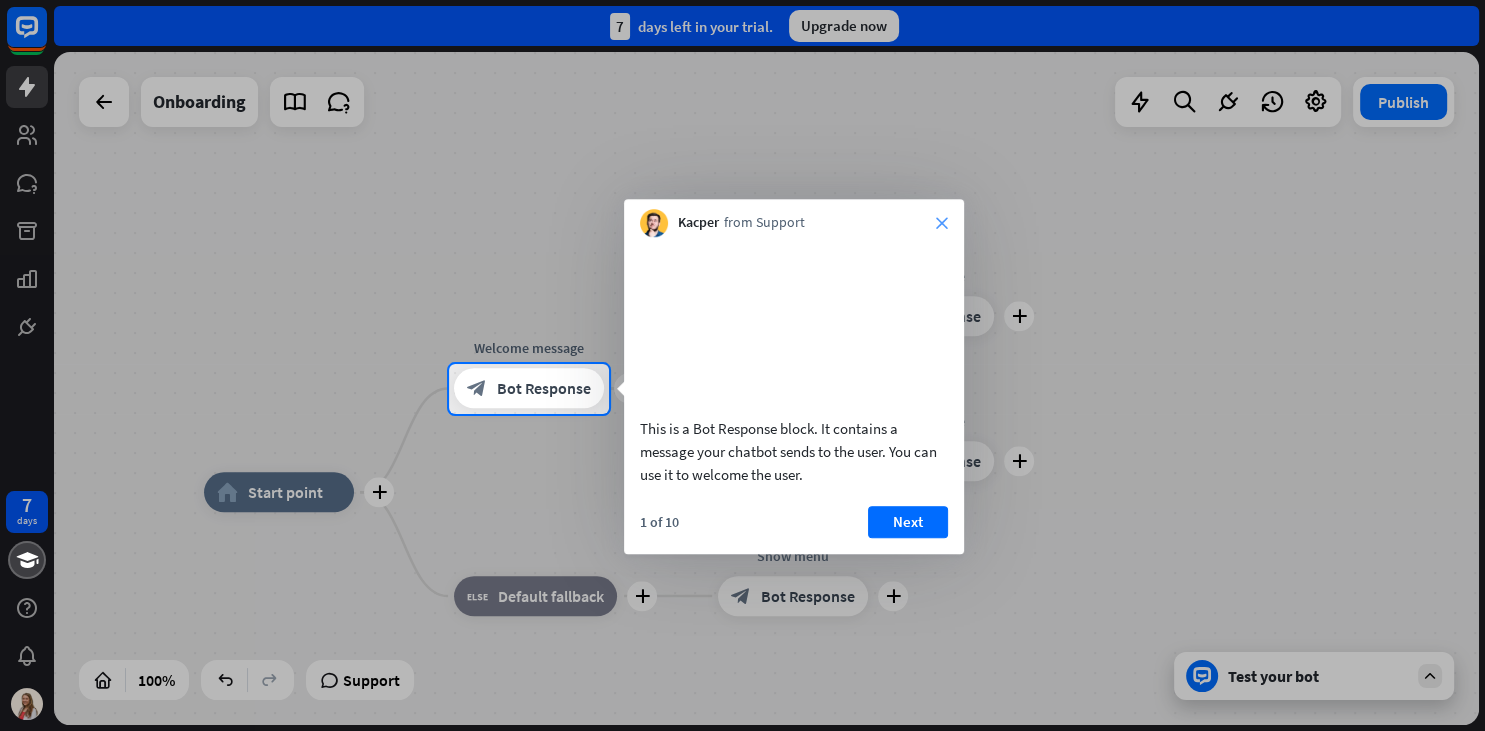 click on "close" at bounding box center (942, 223) 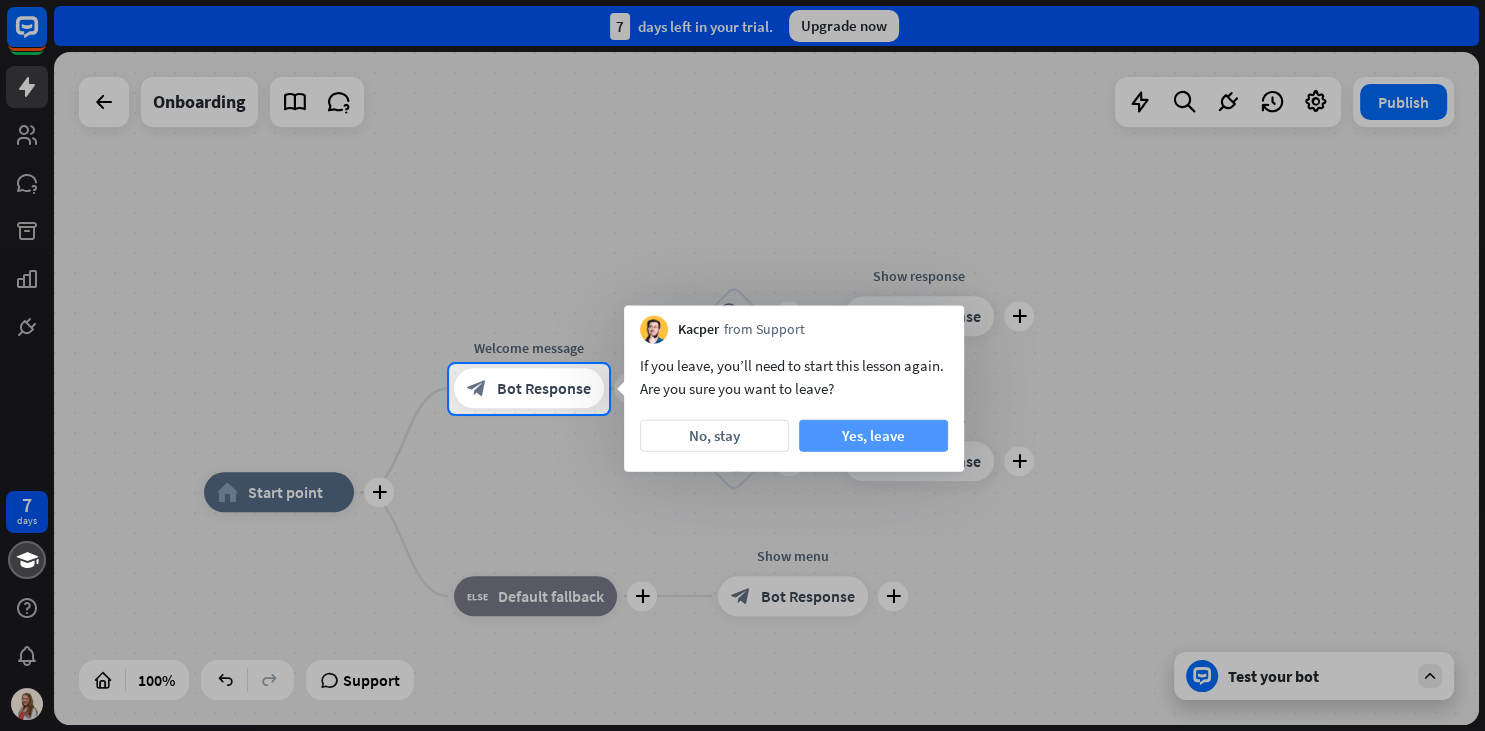 scroll, scrollTop: 0, scrollLeft: 0, axis: both 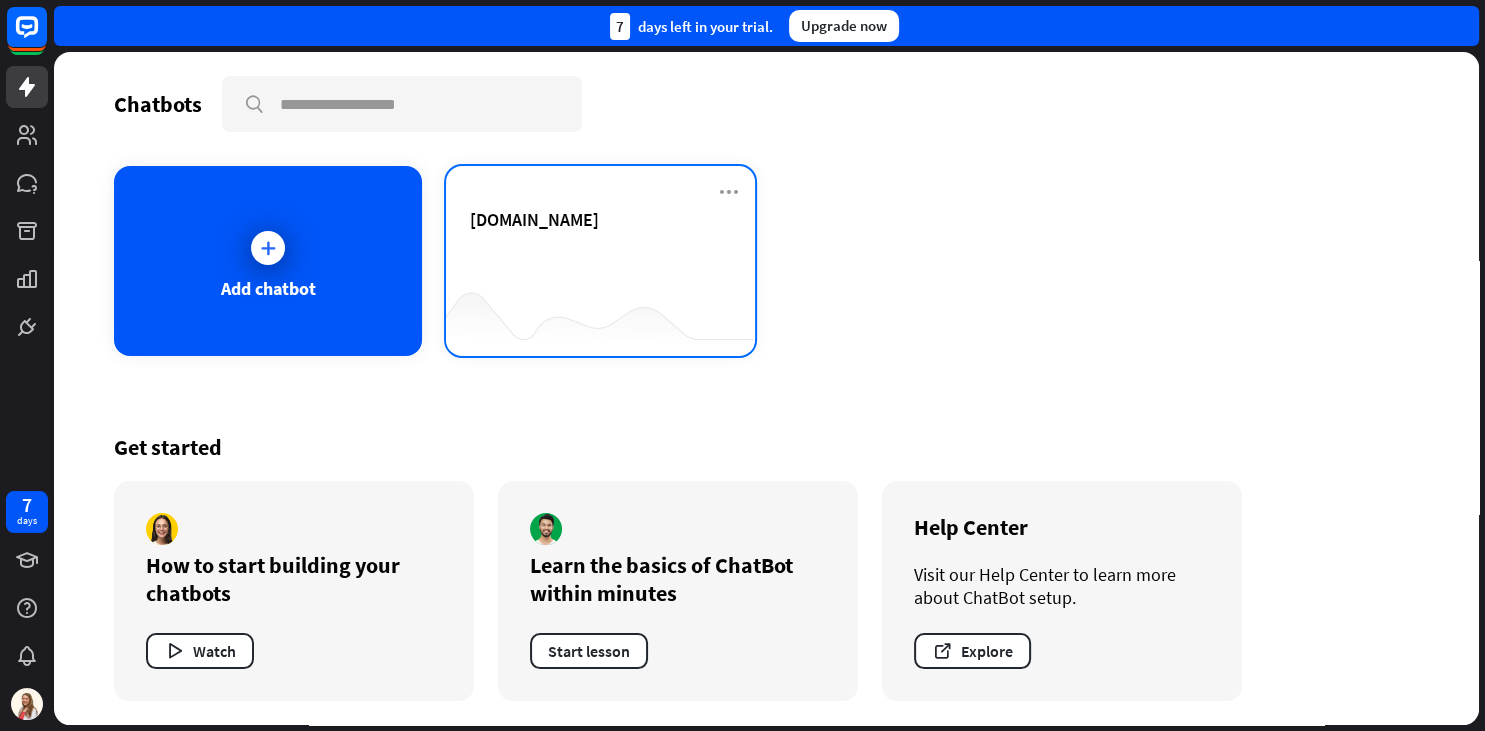 click on "[DOMAIN_NAME]" at bounding box center [534, 219] 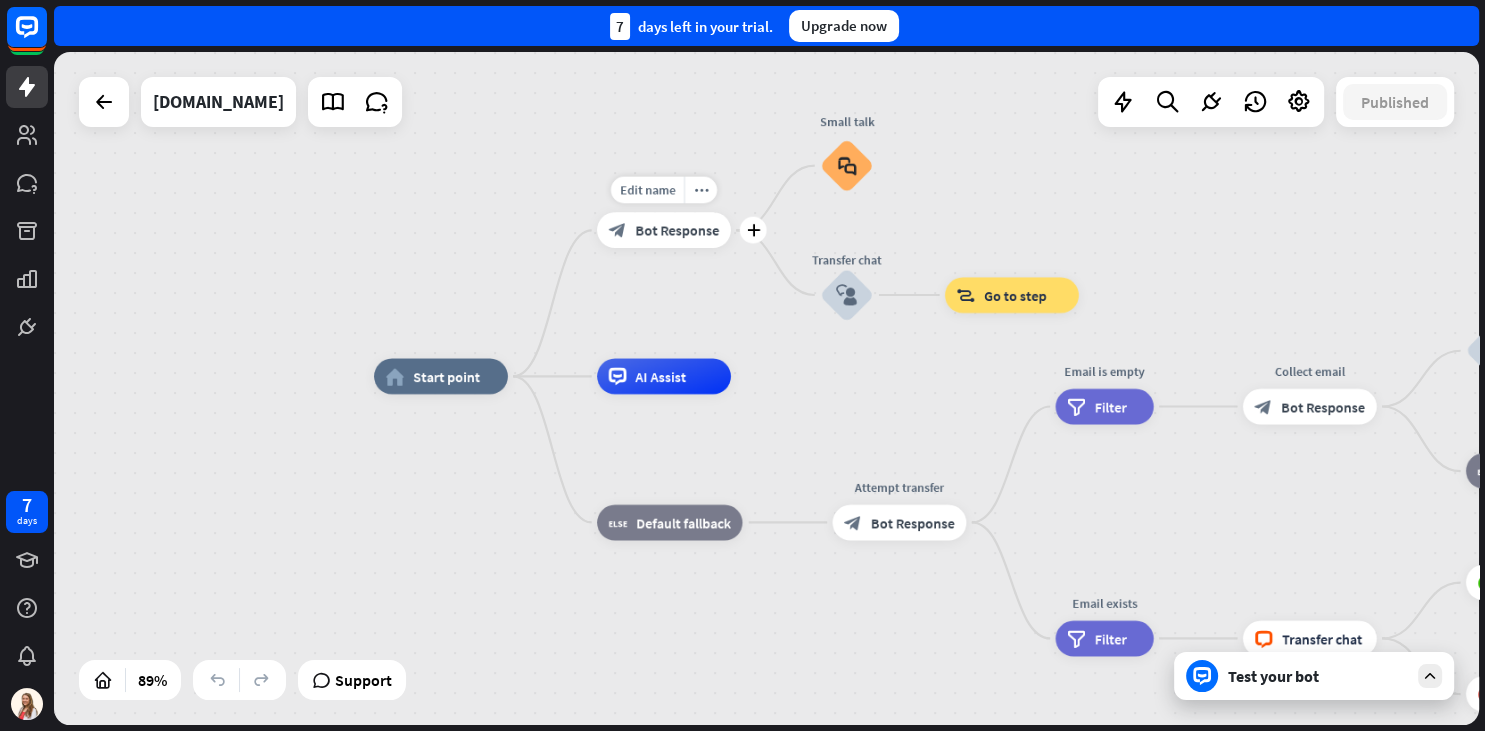 click on "Bot Response" at bounding box center [677, 230] 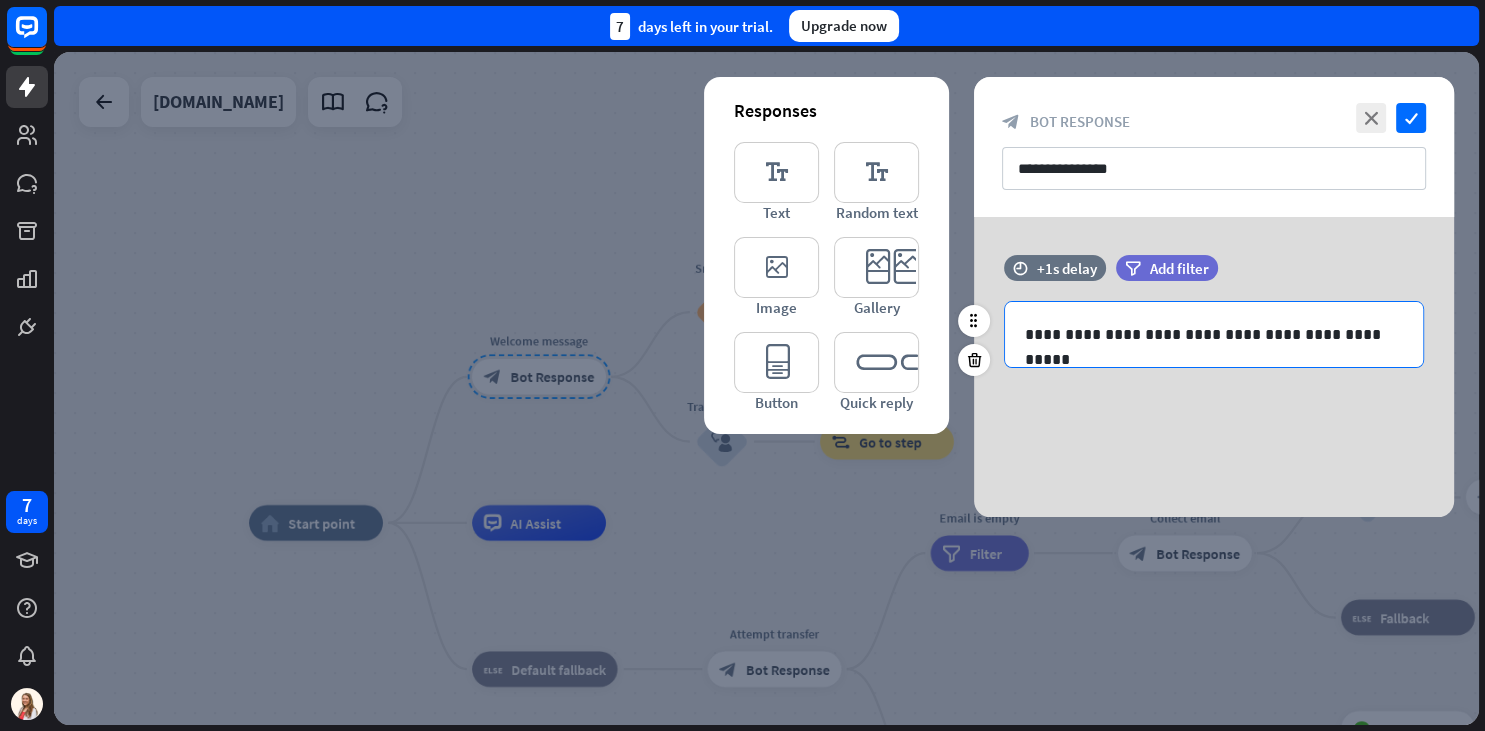 click on "**********" at bounding box center (1214, 334) 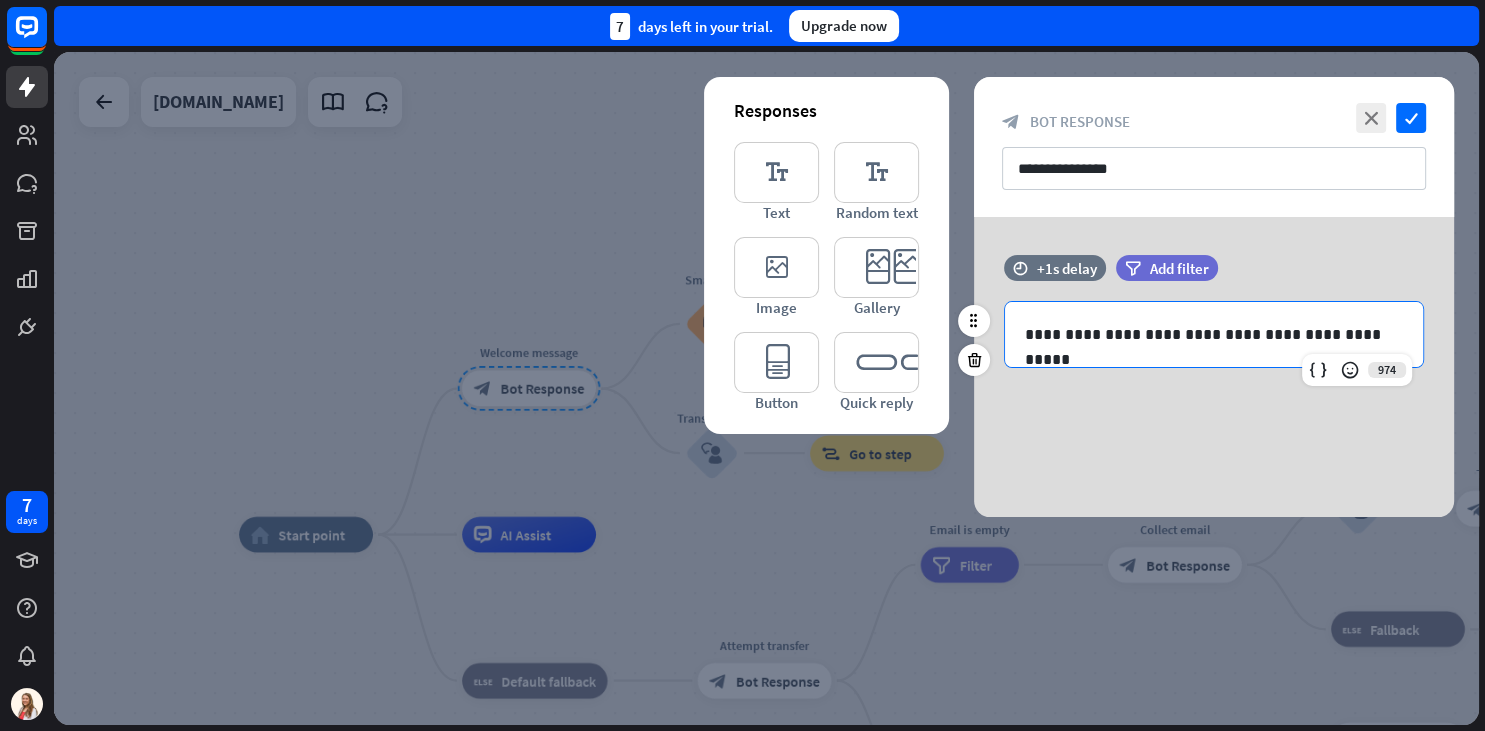 paste 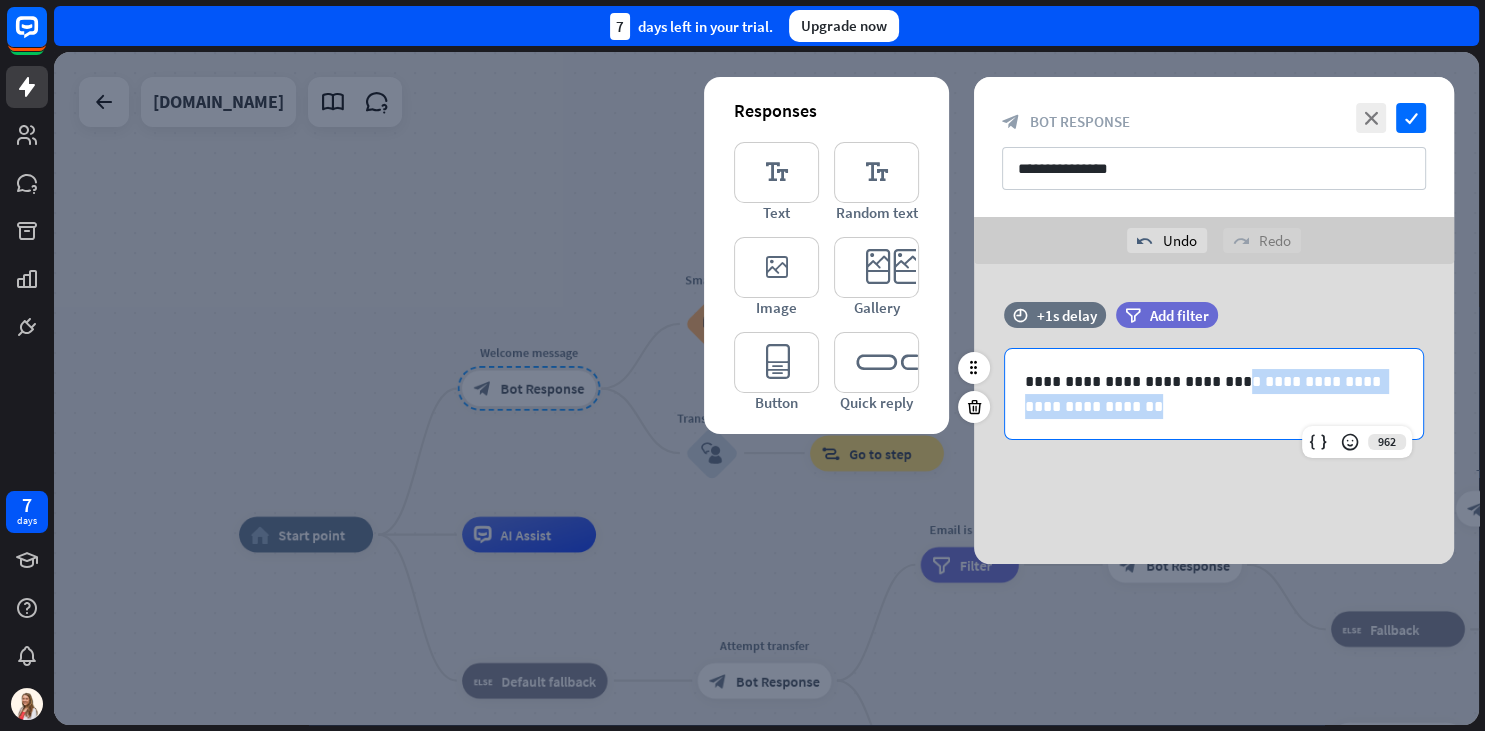 drag, startPoint x: 1242, startPoint y: 410, endPoint x: 1235, endPoint y: 382, distance: 28.86174 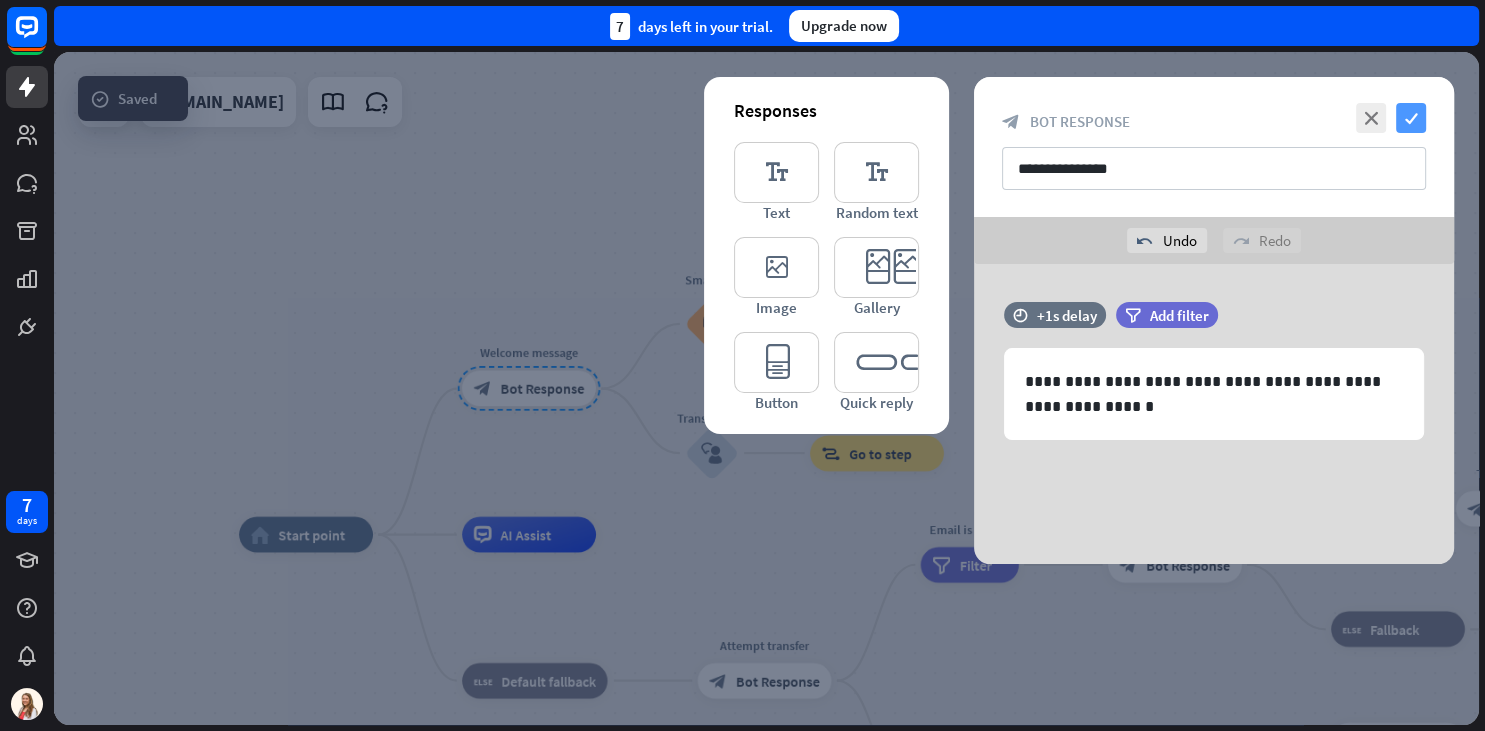click on "check" at bounding box center [1411, 118] 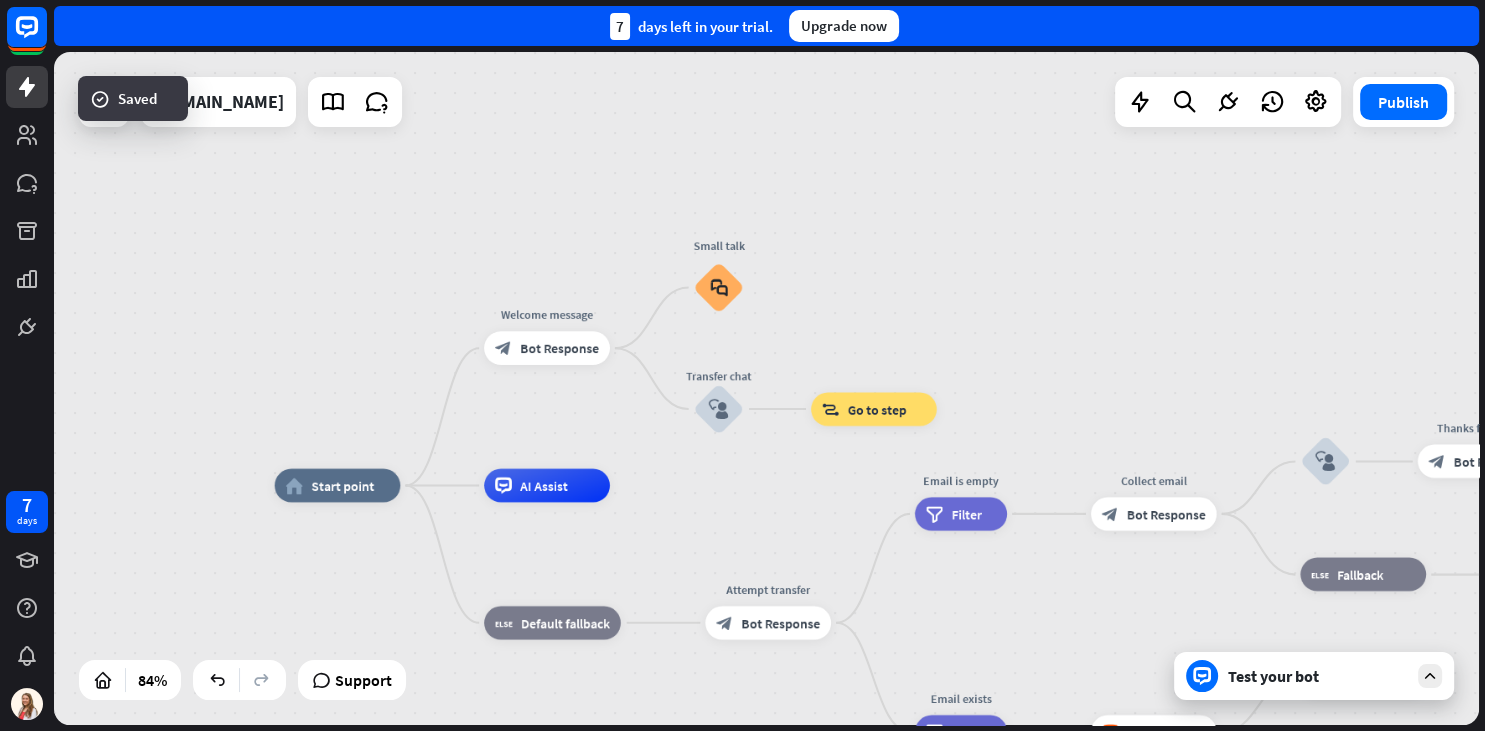 drag, startPoint x: 862, startPoint y: 371, endPoint x: 860, endPoint y: 271, distance: 100.02 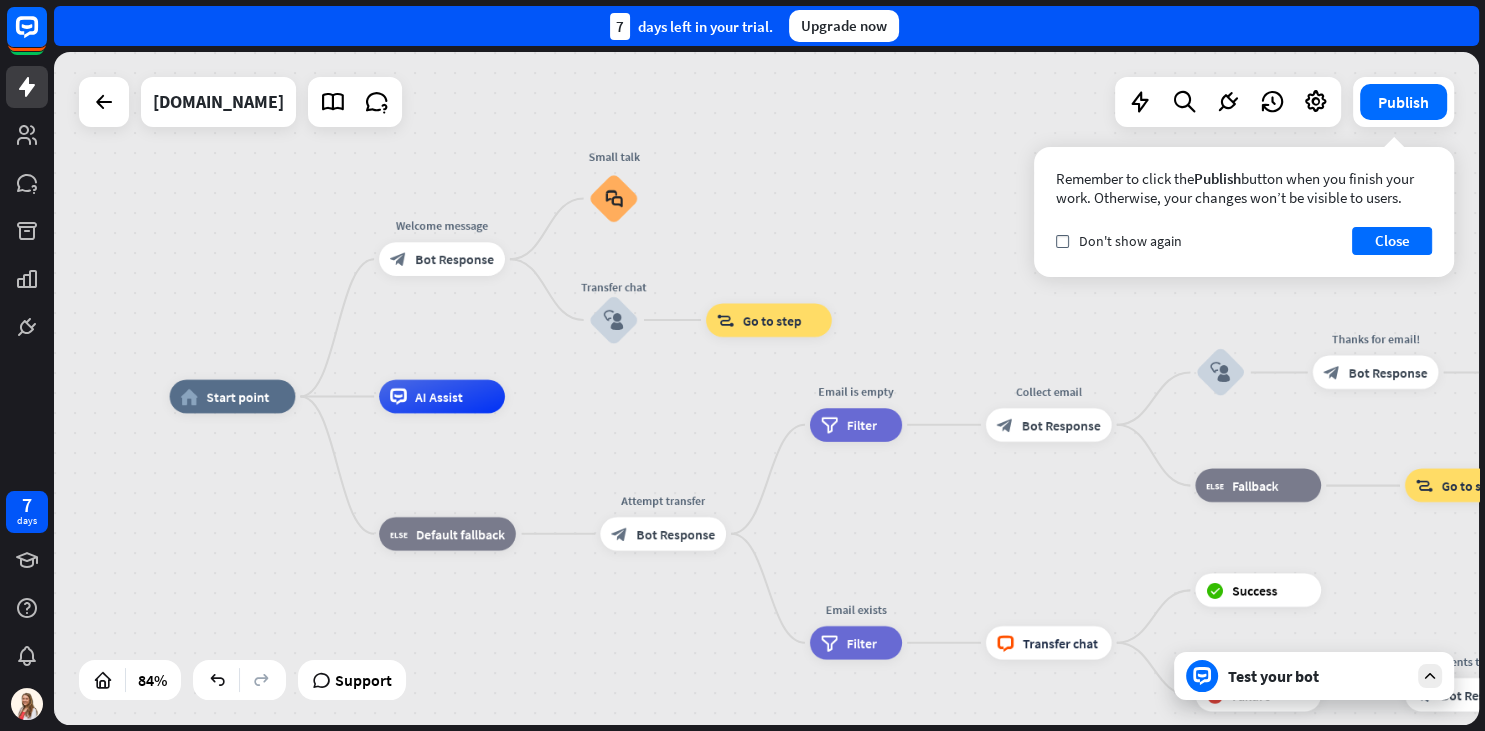 drag, startPoint x: 1064, startPoint y: 366, endPoint x: 902, endPoint y: 337, distance: 164.57521 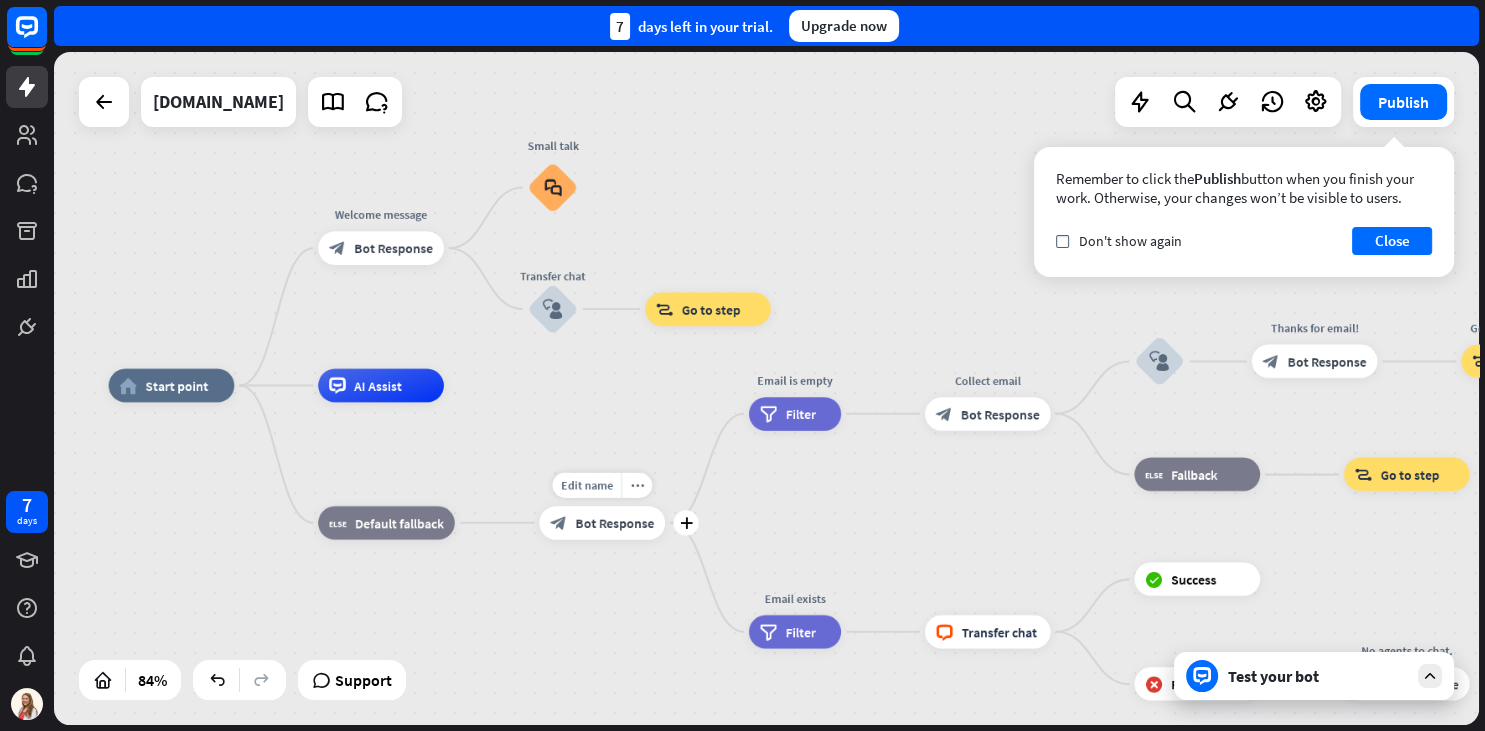 click on "block_bot_response   Bot Response" at bounding box center [602, 523] 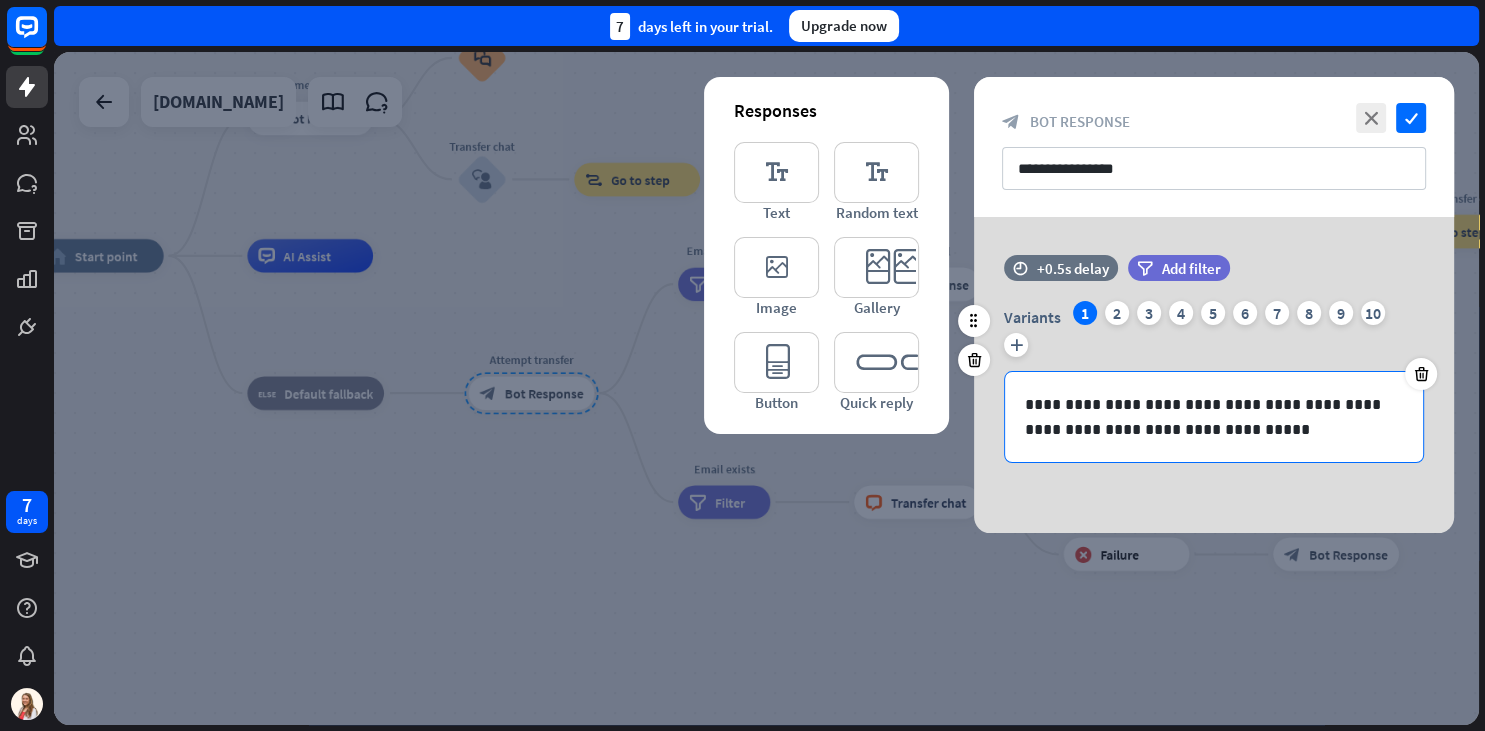 click on "**********" at bounding box center (1214, 417) 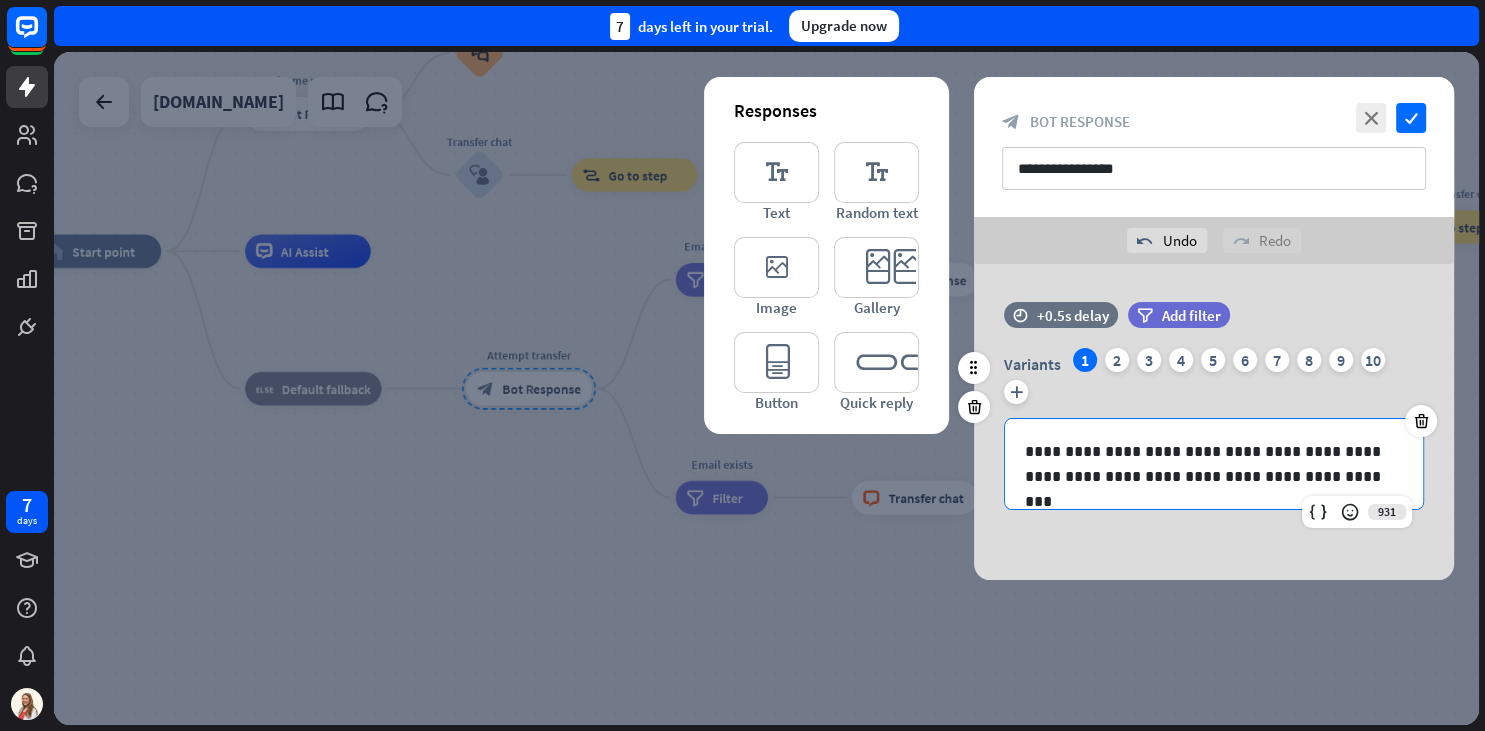 click on "time   +0.5s delay" at bounding box center [1061, 325] 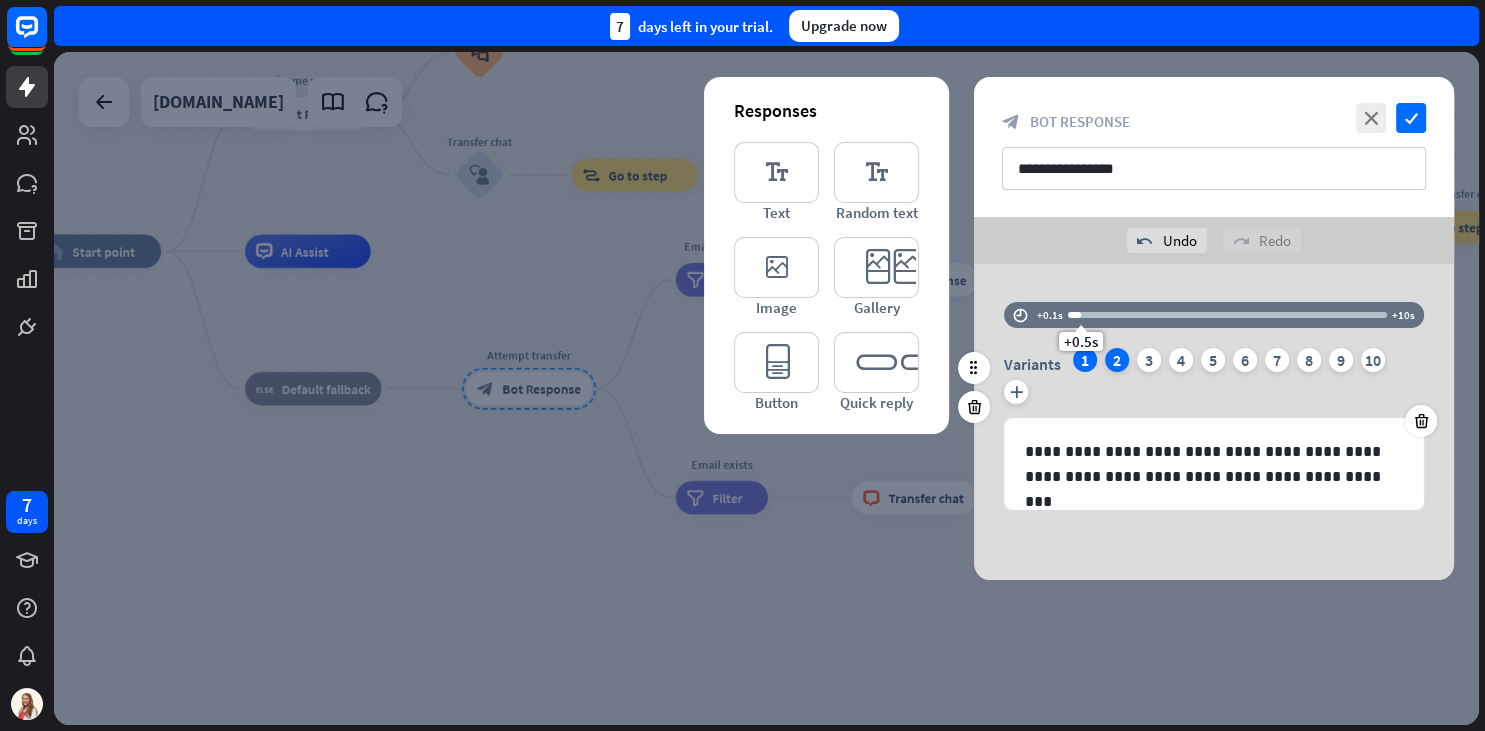 click on "2" at bounding box center (1117, 360) 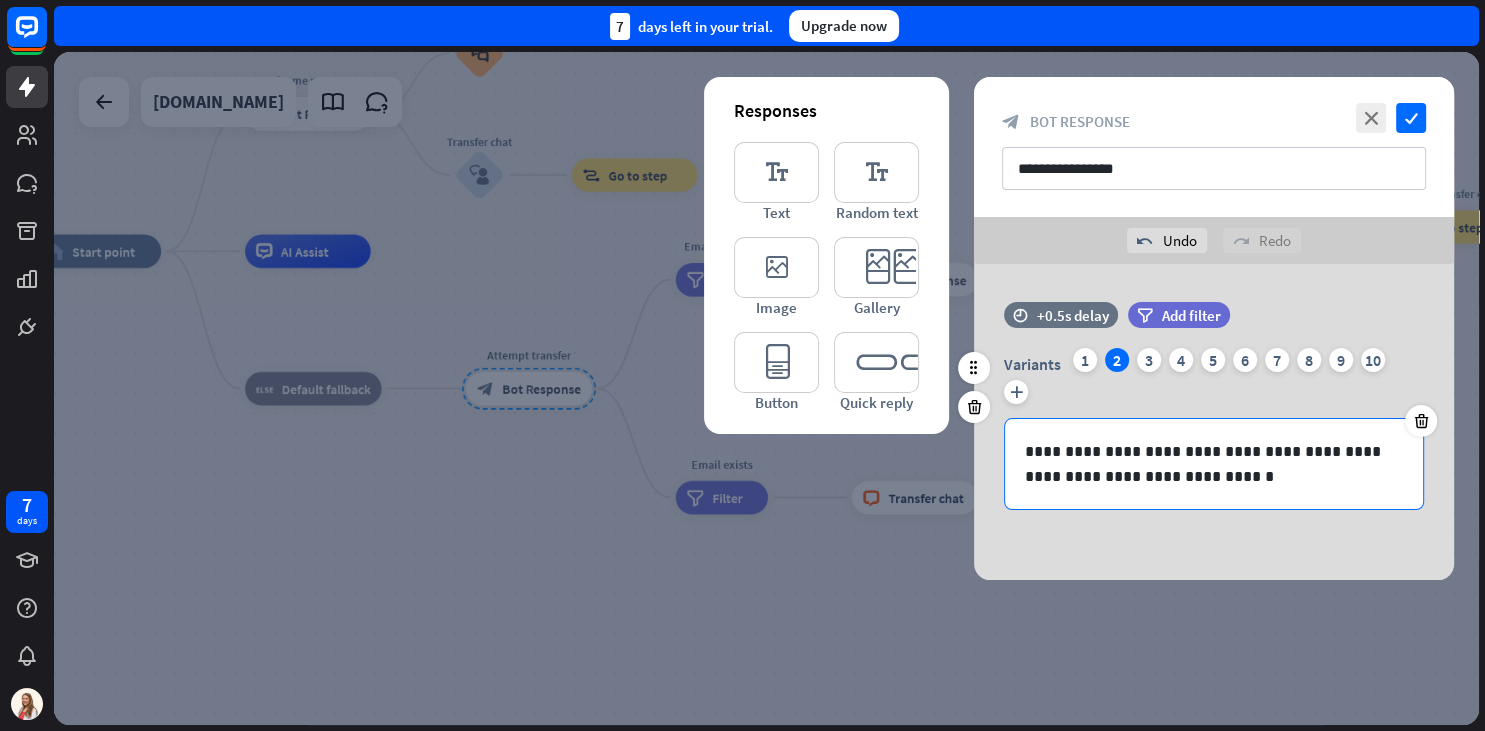 click at bounding box center (1421, 421) 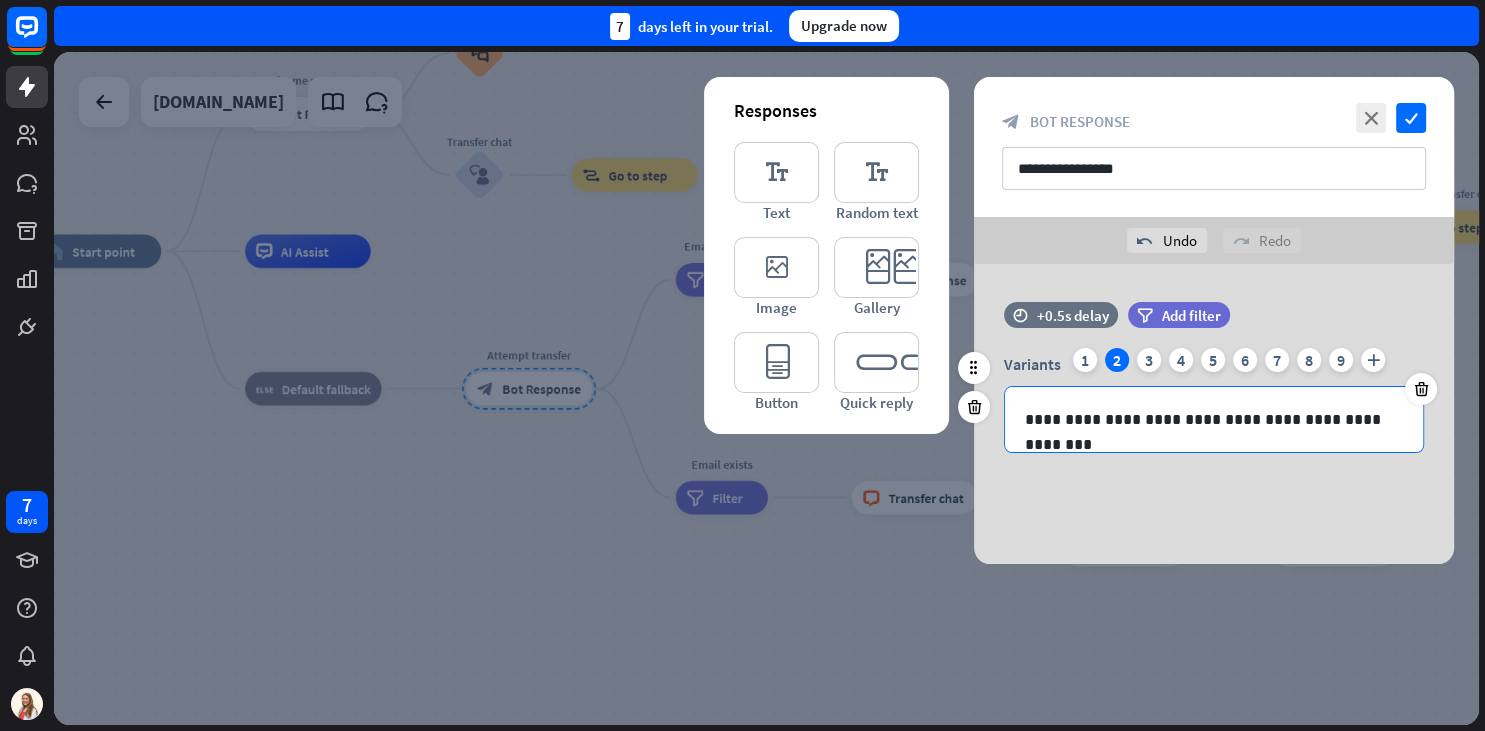 click on "**********" at bounding box center [1214, 419] 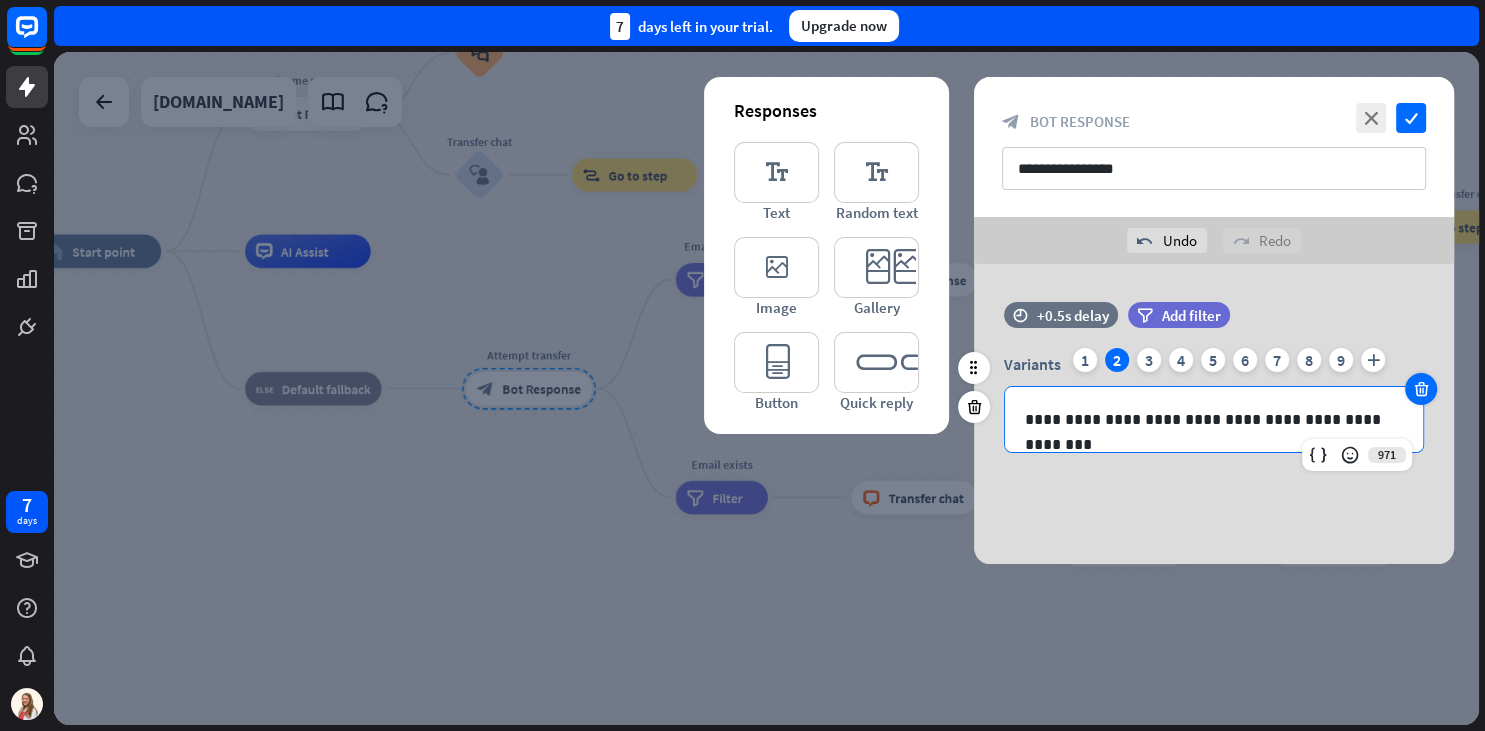 click at bounding box center (1421, 389) 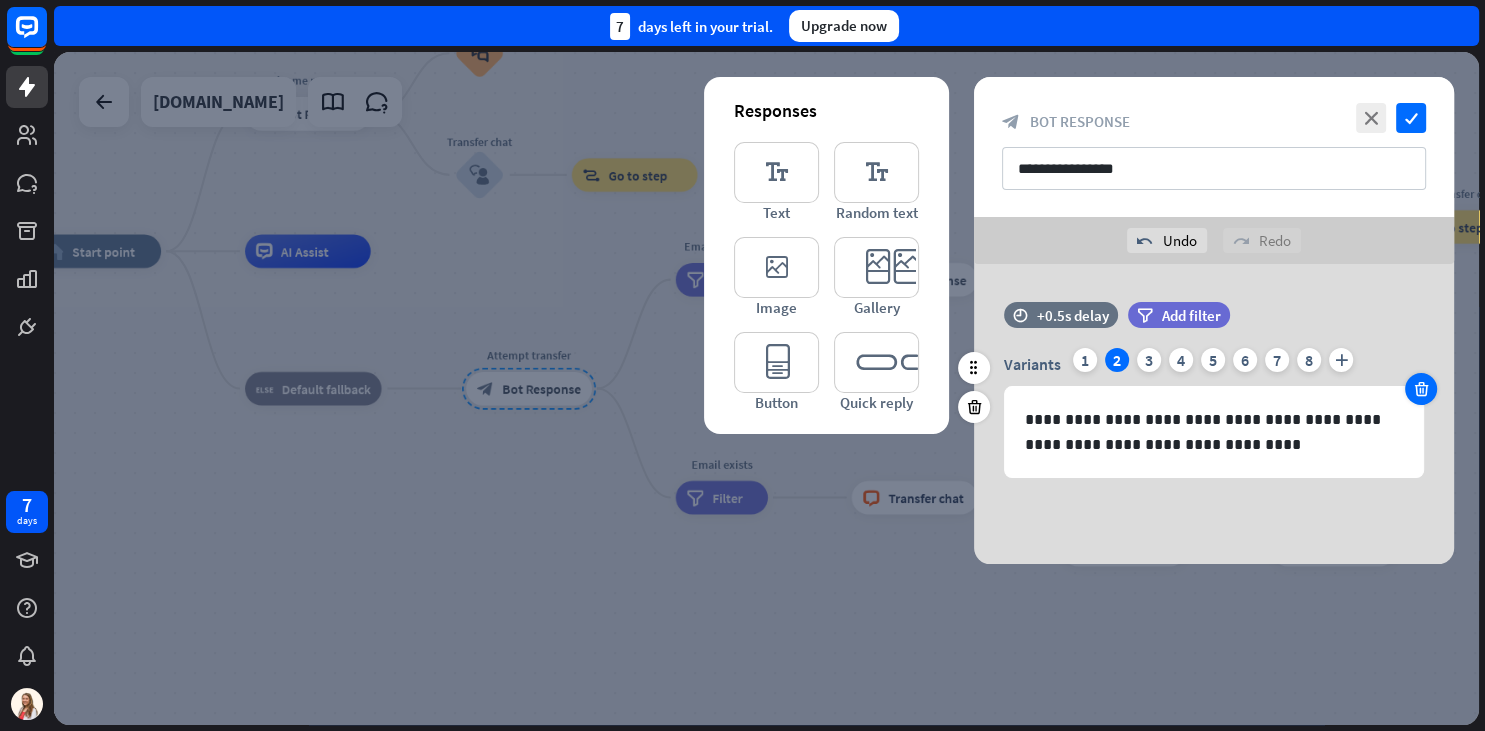 click at bounding box center [1421, 389] 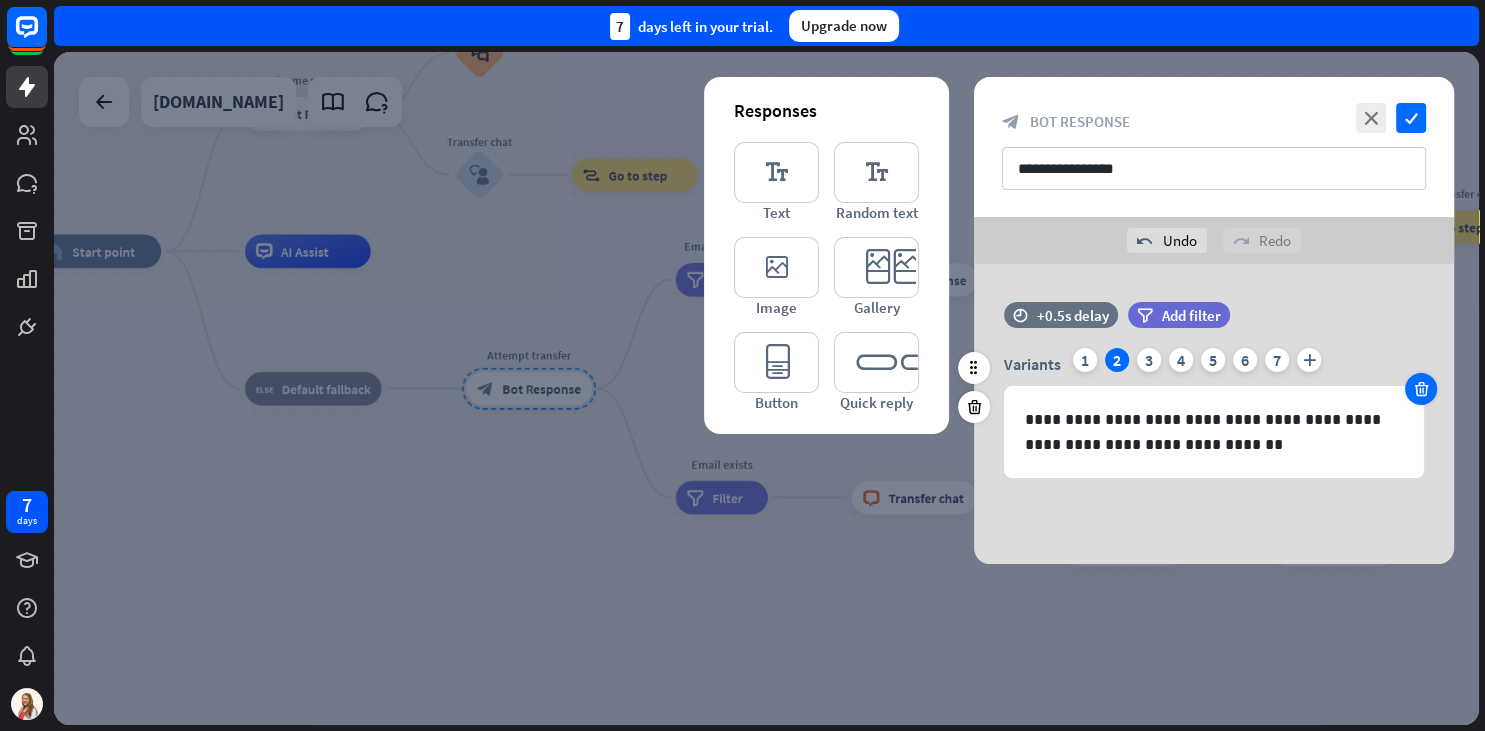 click at bounding box center [1421, 389] 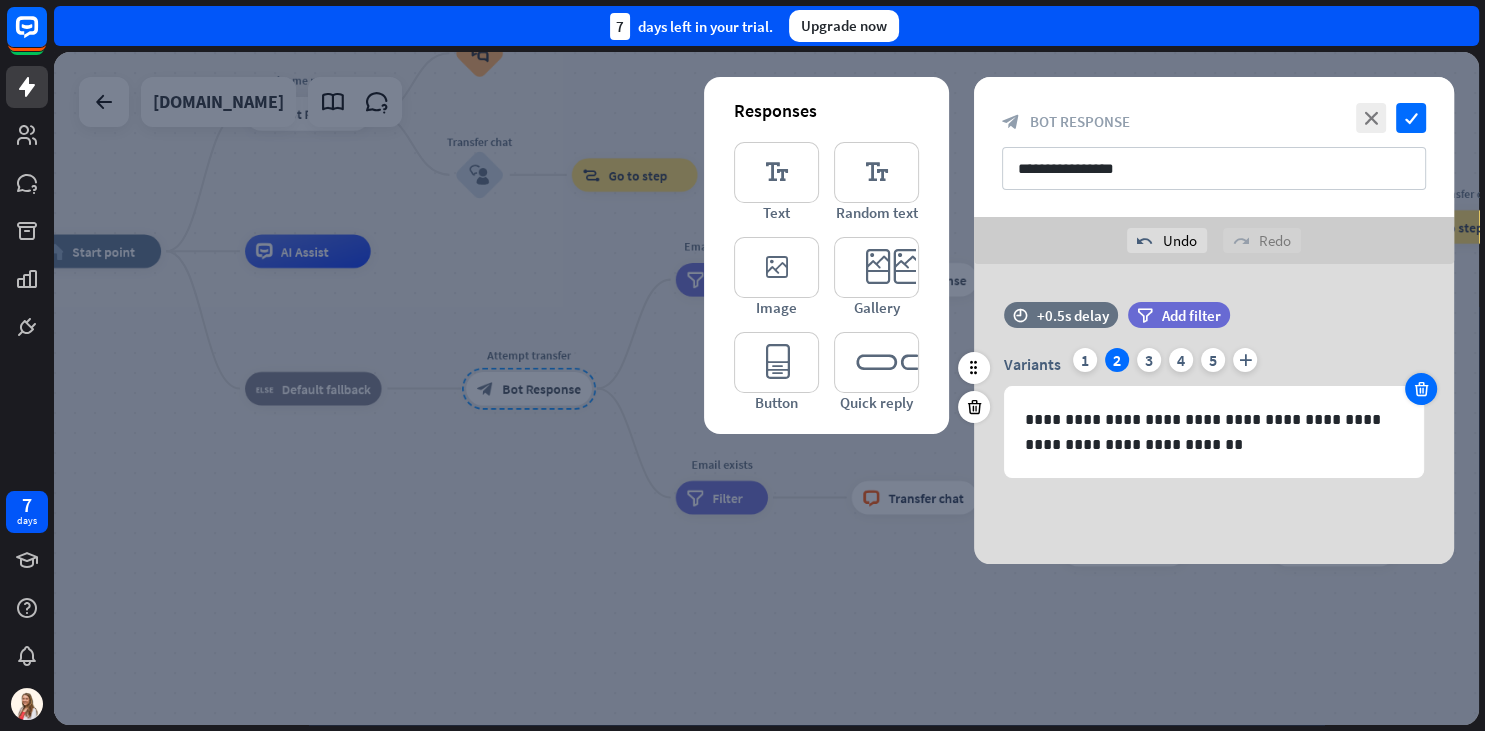 click at bounding box center (1421, 389) 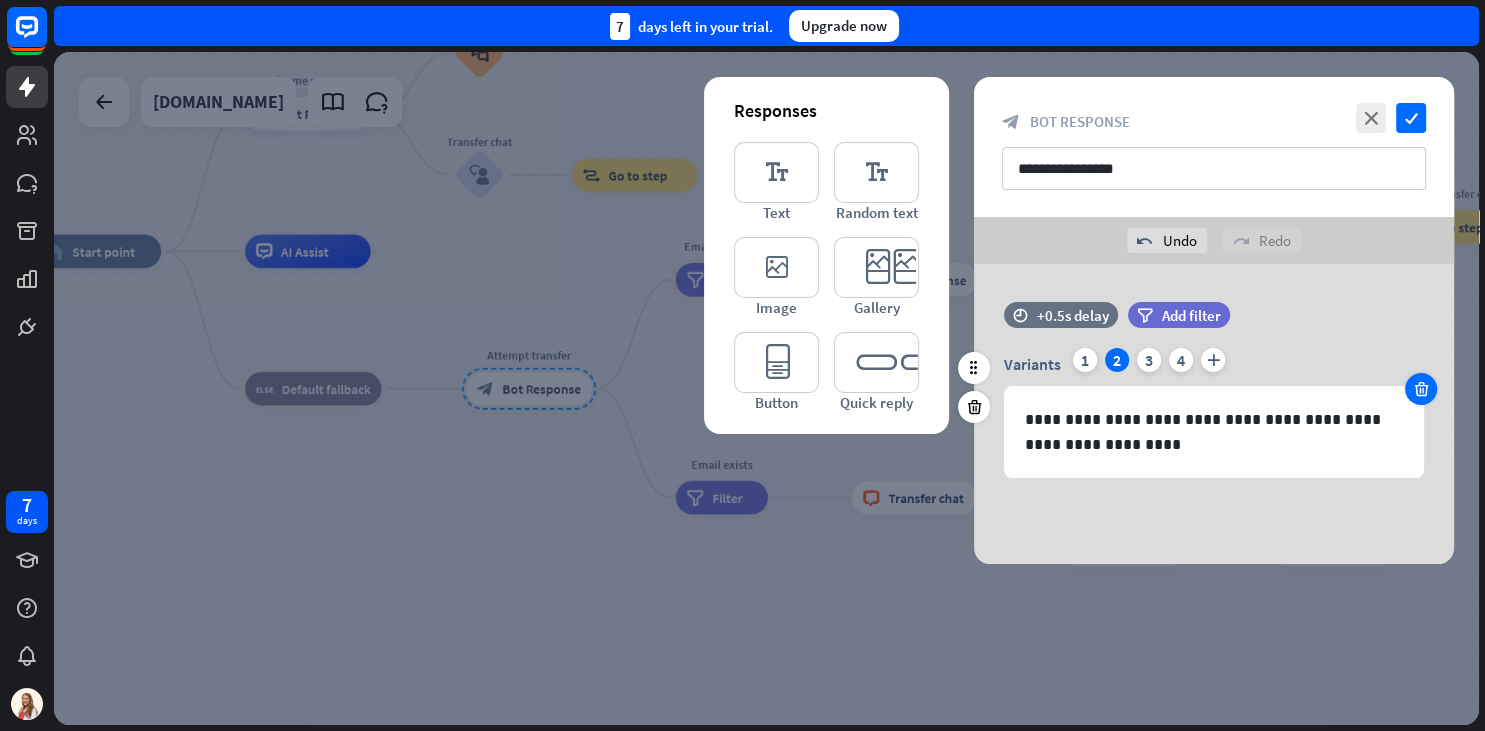 click at bounding box center (1421, 389) 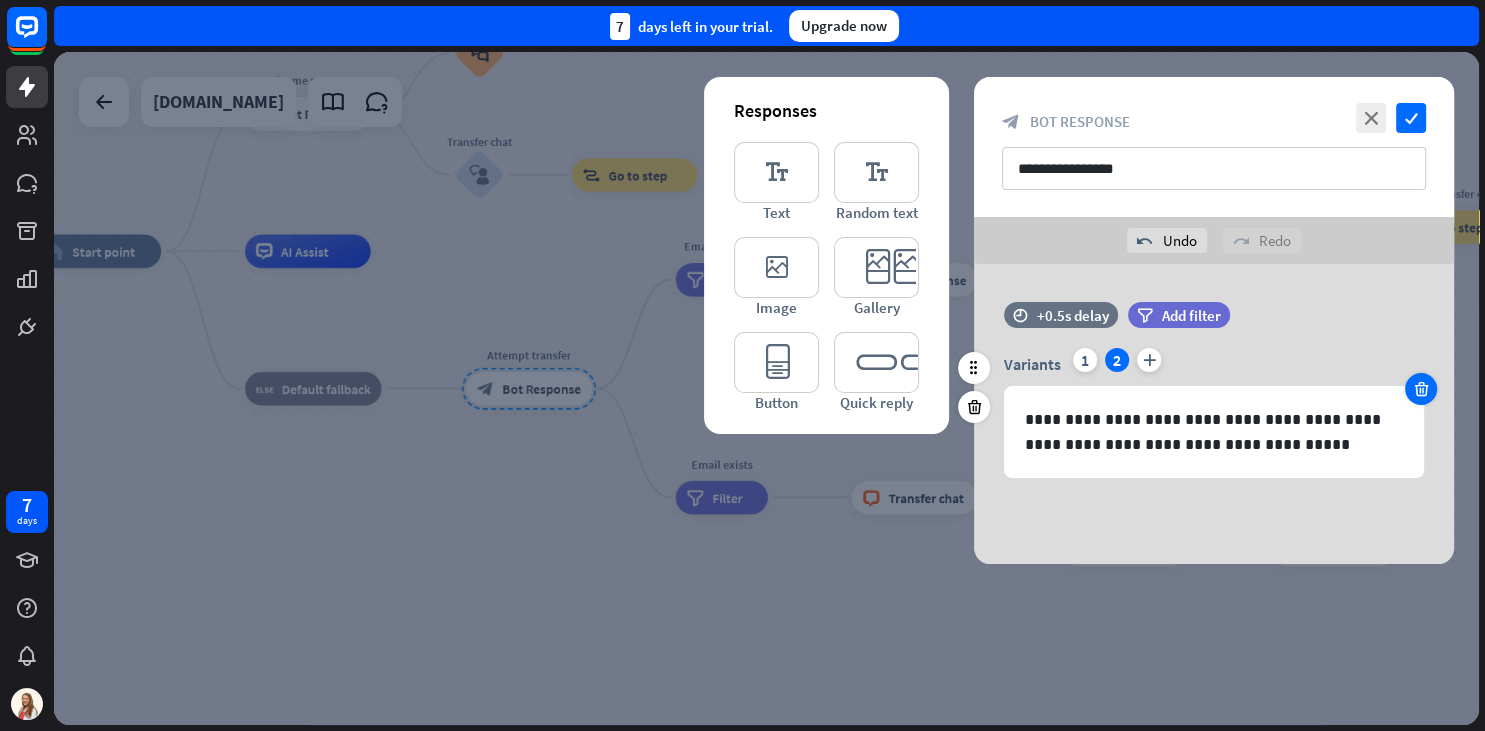 click at bounding box center [1421, 389] 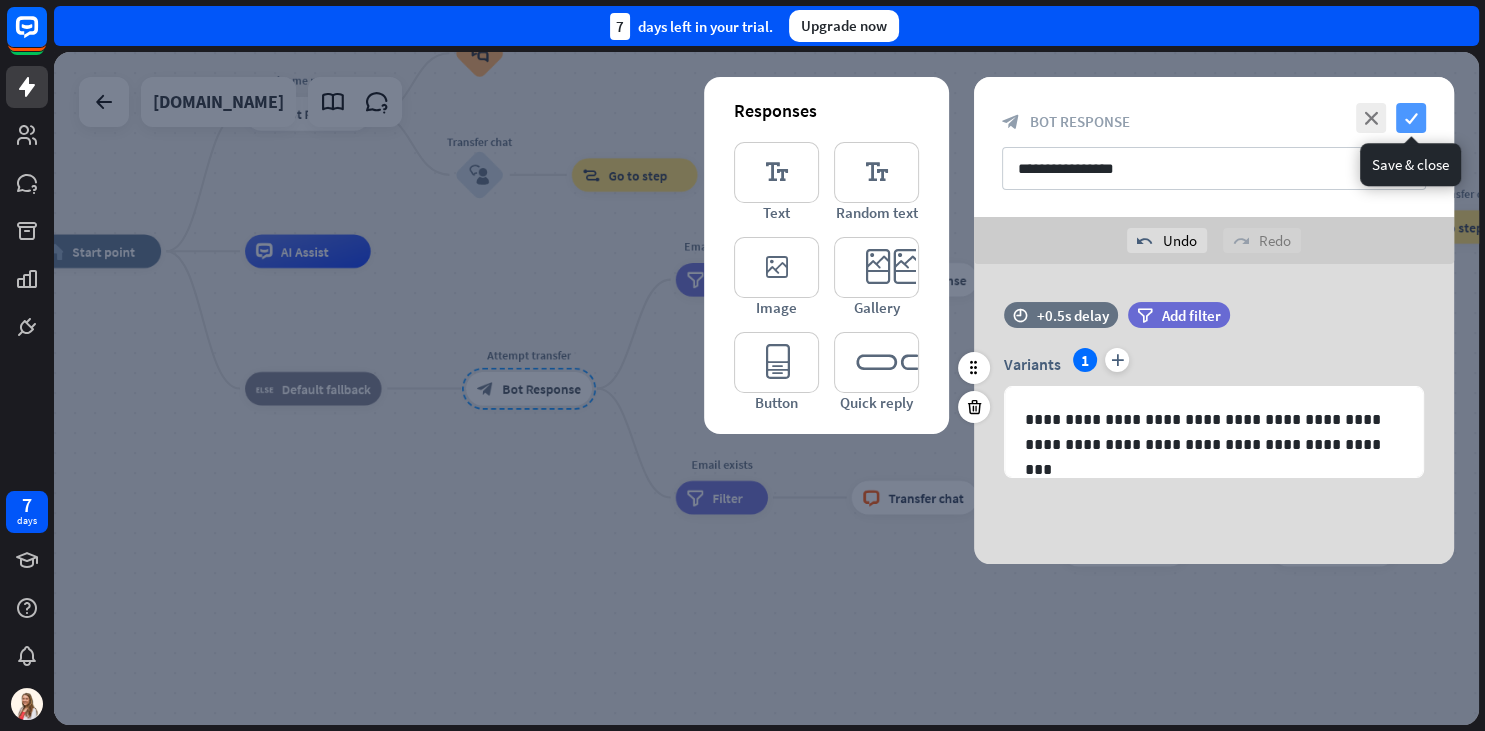 click on "check" at bounding box center (1411, 118) 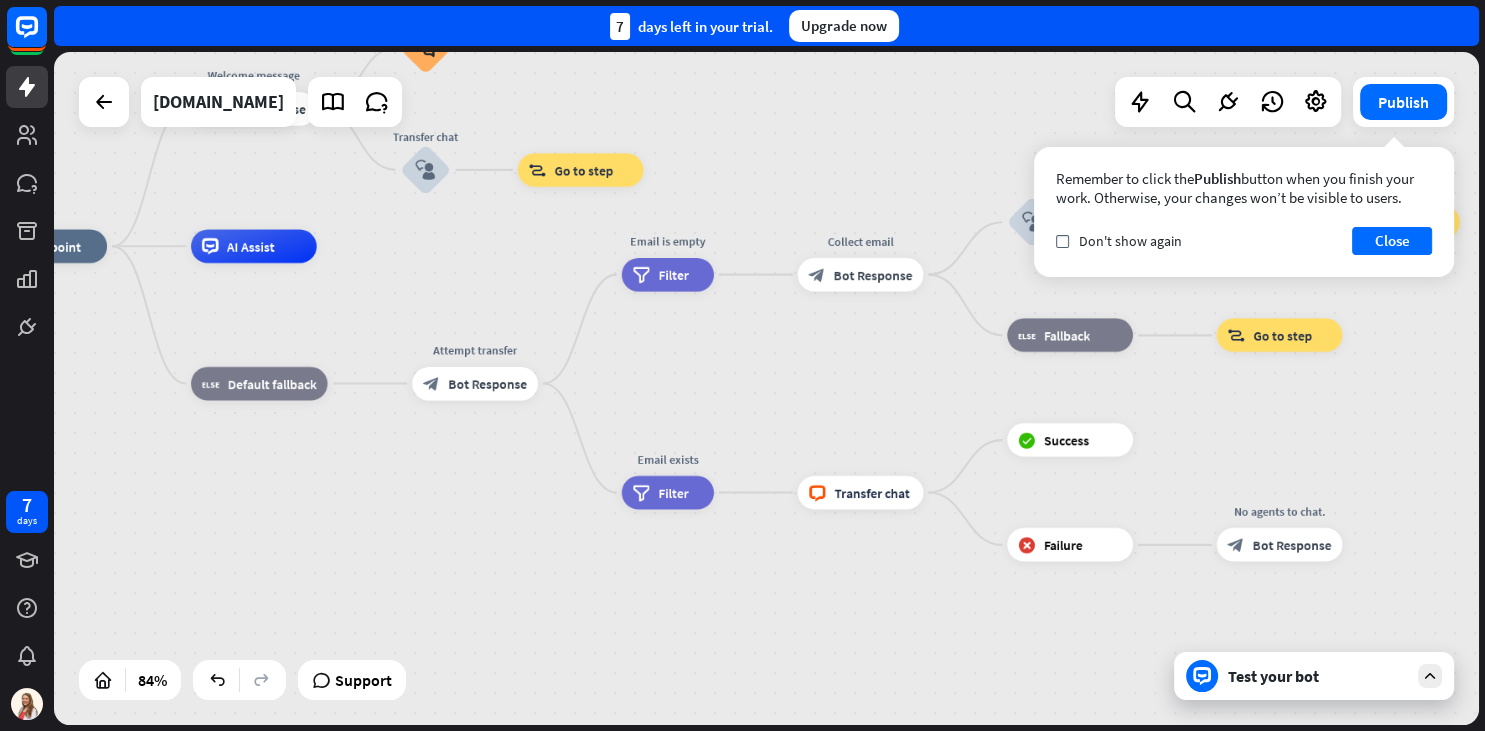 drag, startPoint x: 811, startPoint y: 385, endPoint x: 698, endPoint y: 370, distance: 113.99123 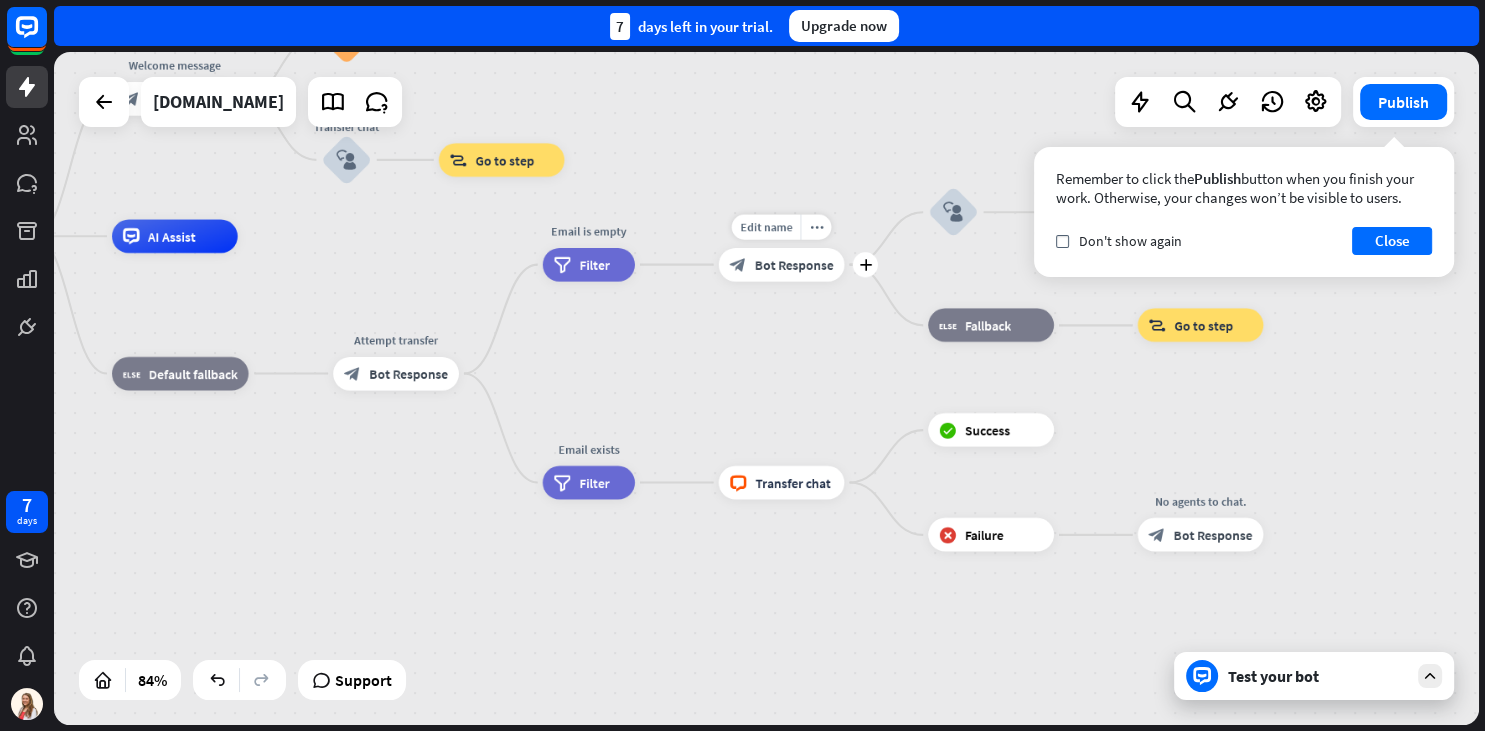click on "Bot Response" at bounding box center [794, 264] 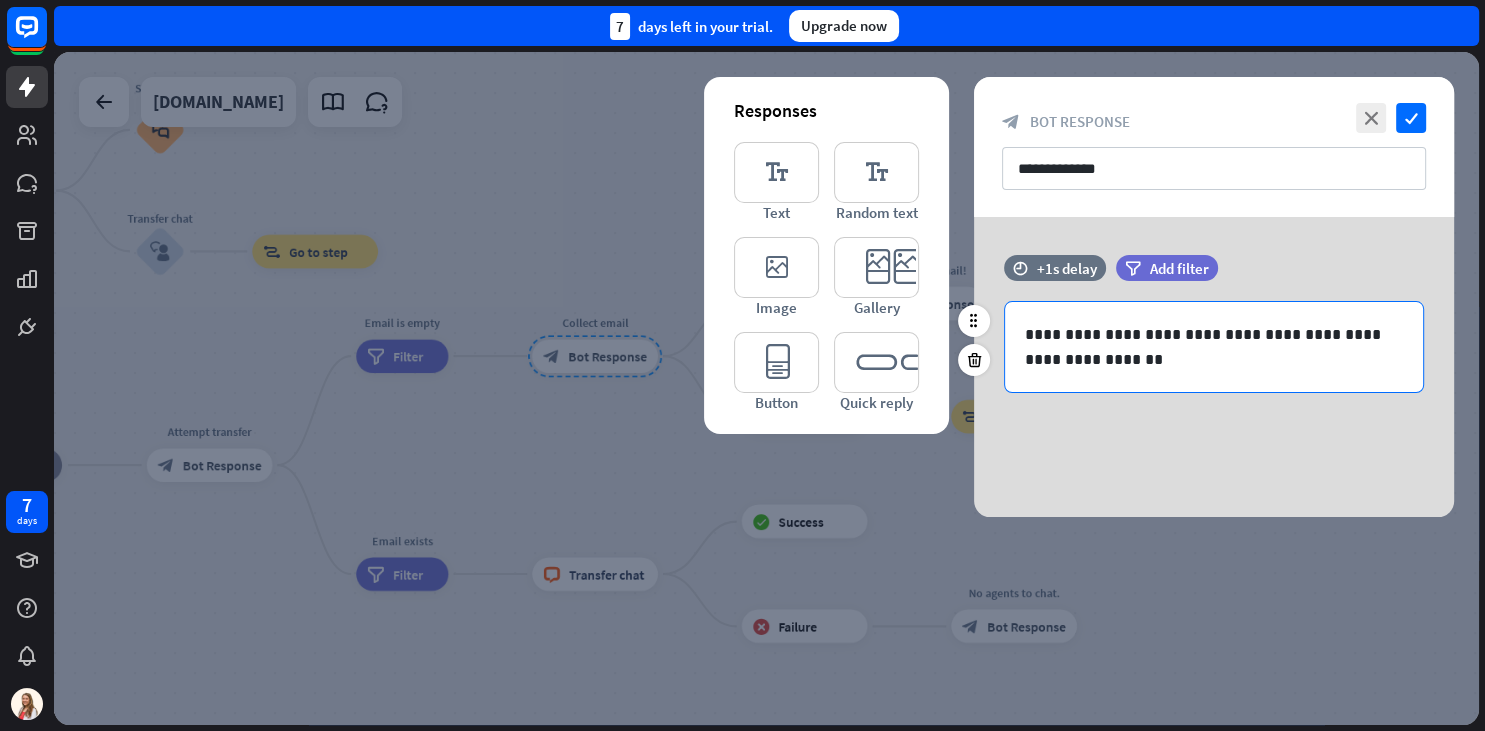 click on "**********" at bounding box center (1214, 347) 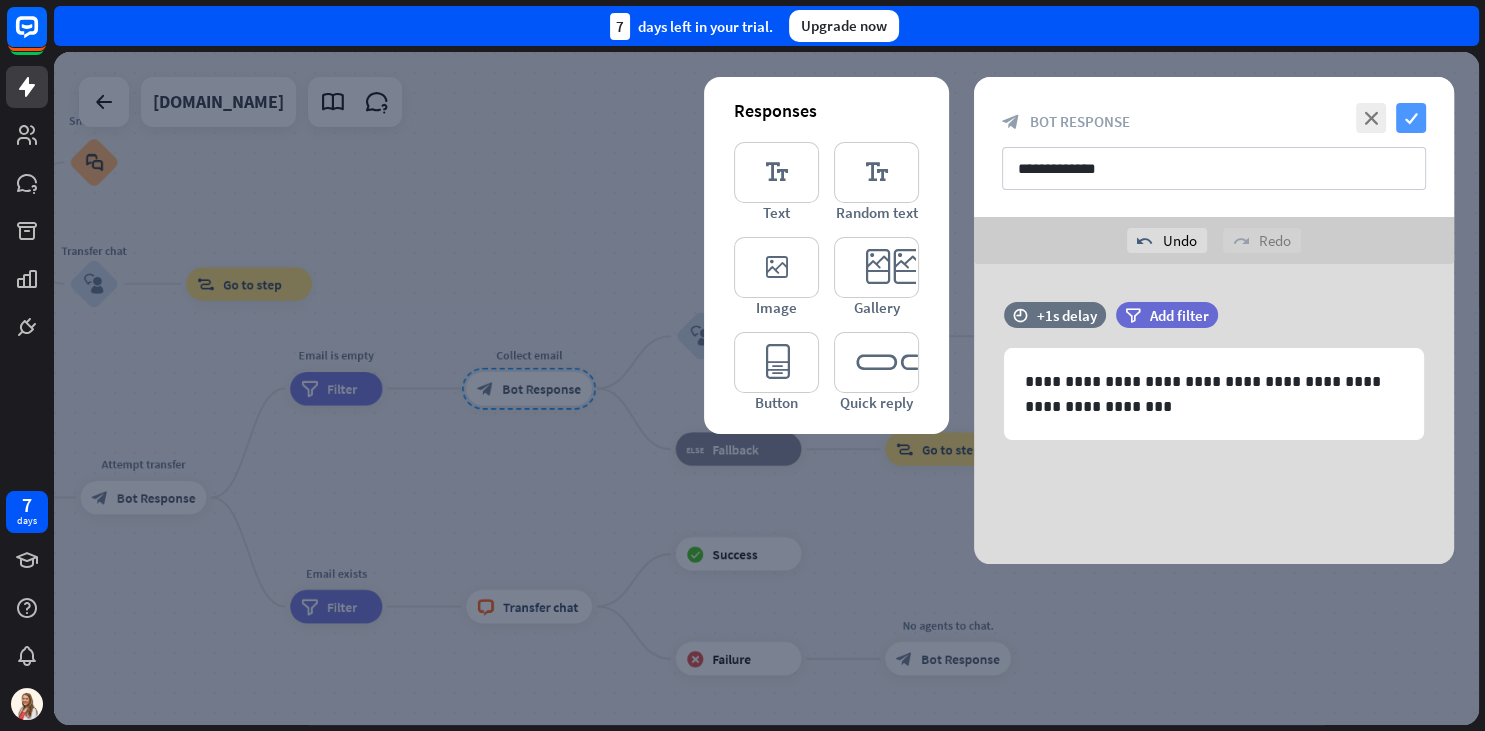 click on "check" at bounding box center (1411, 118) 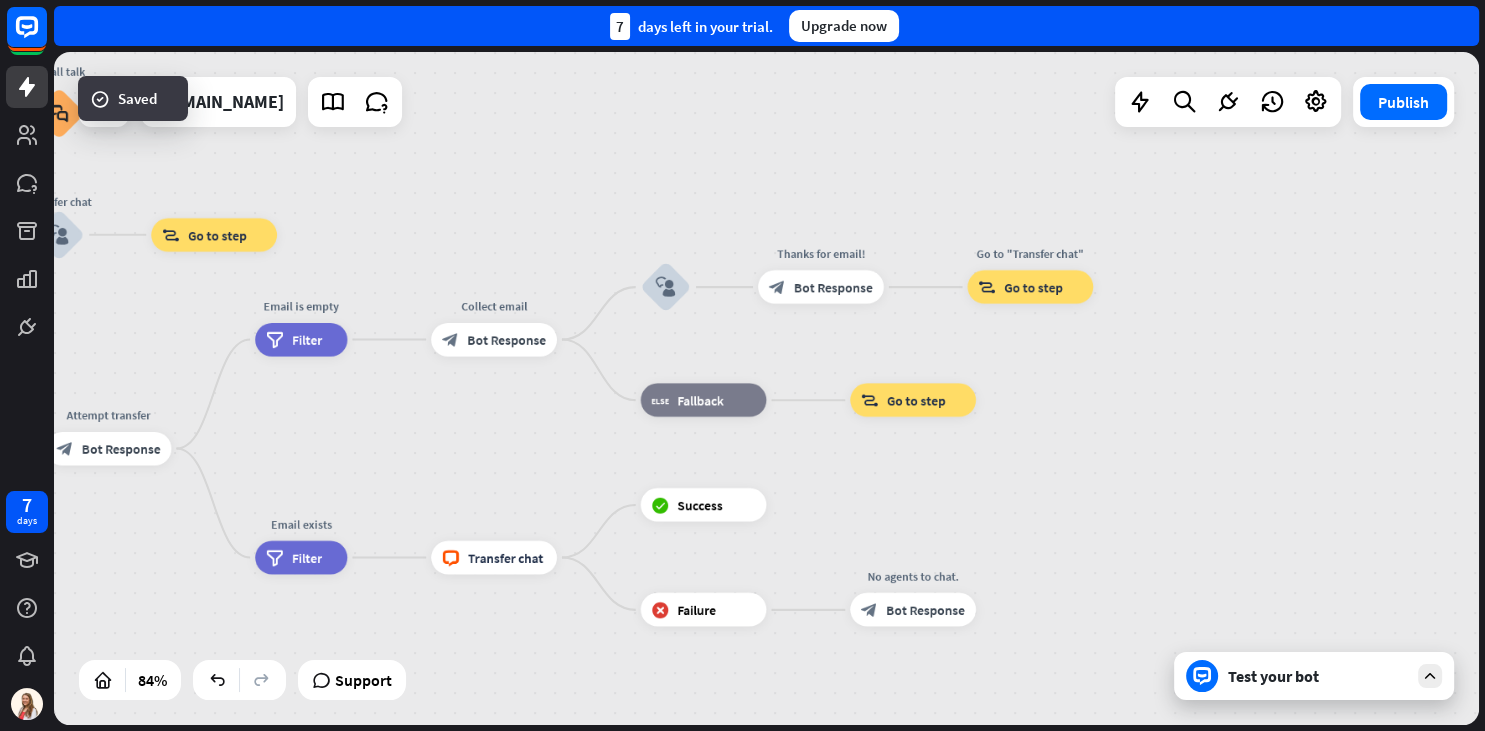 drag, startPoint x: 546, startPoint y: 500, endPoint x: 524, endPoint y: 471, distance: 36.40055 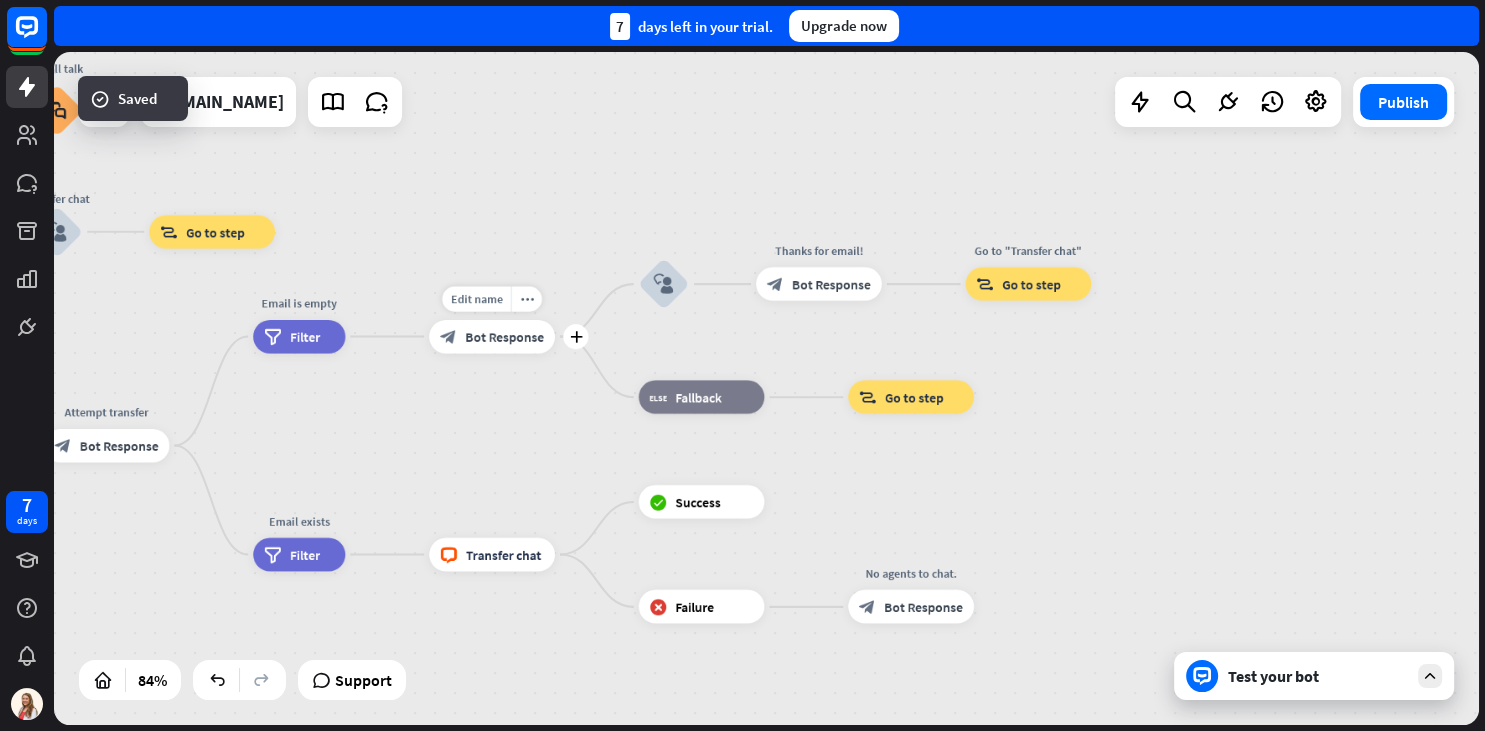 click on "block_bot_response   Bot Response" at bounding box center (492, 337) 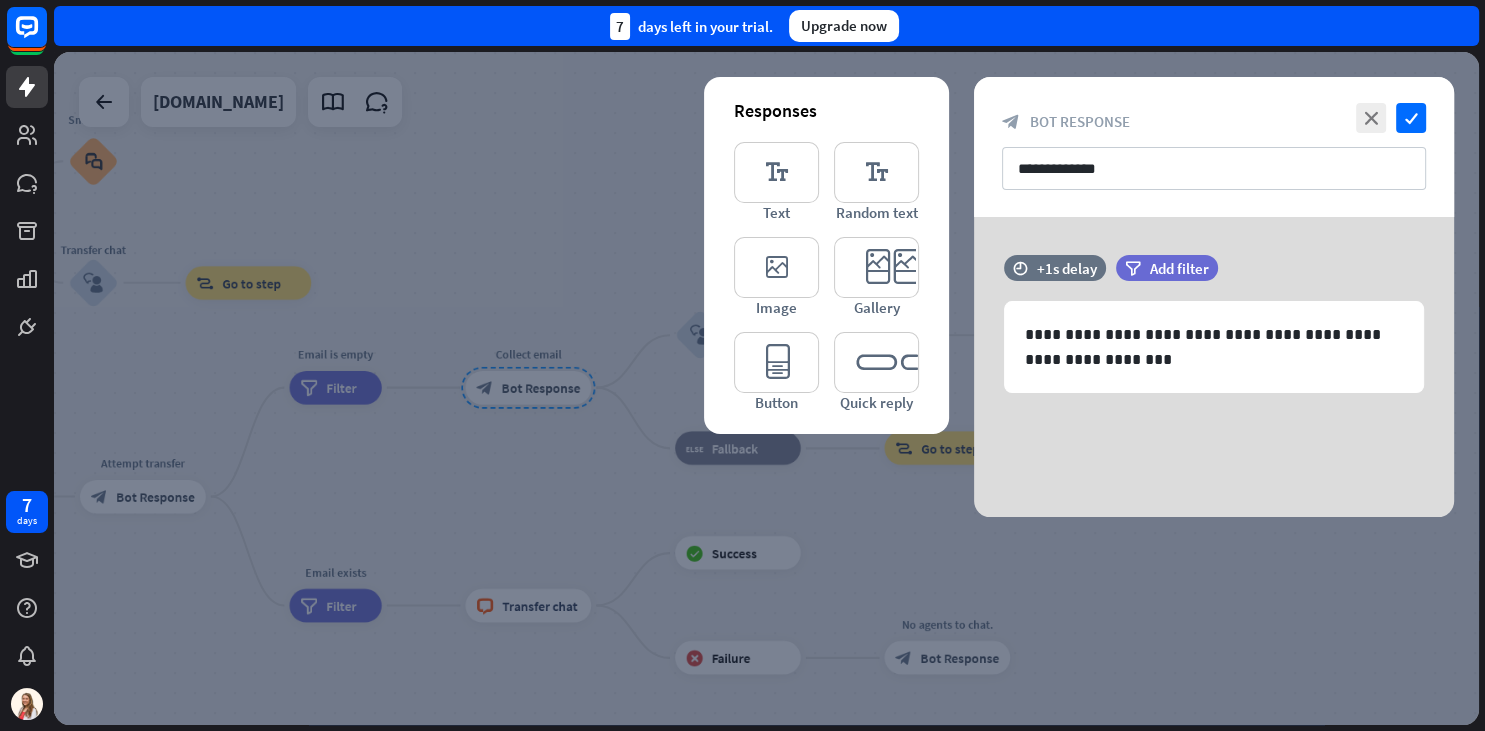 click at bounding box center [766, 388] 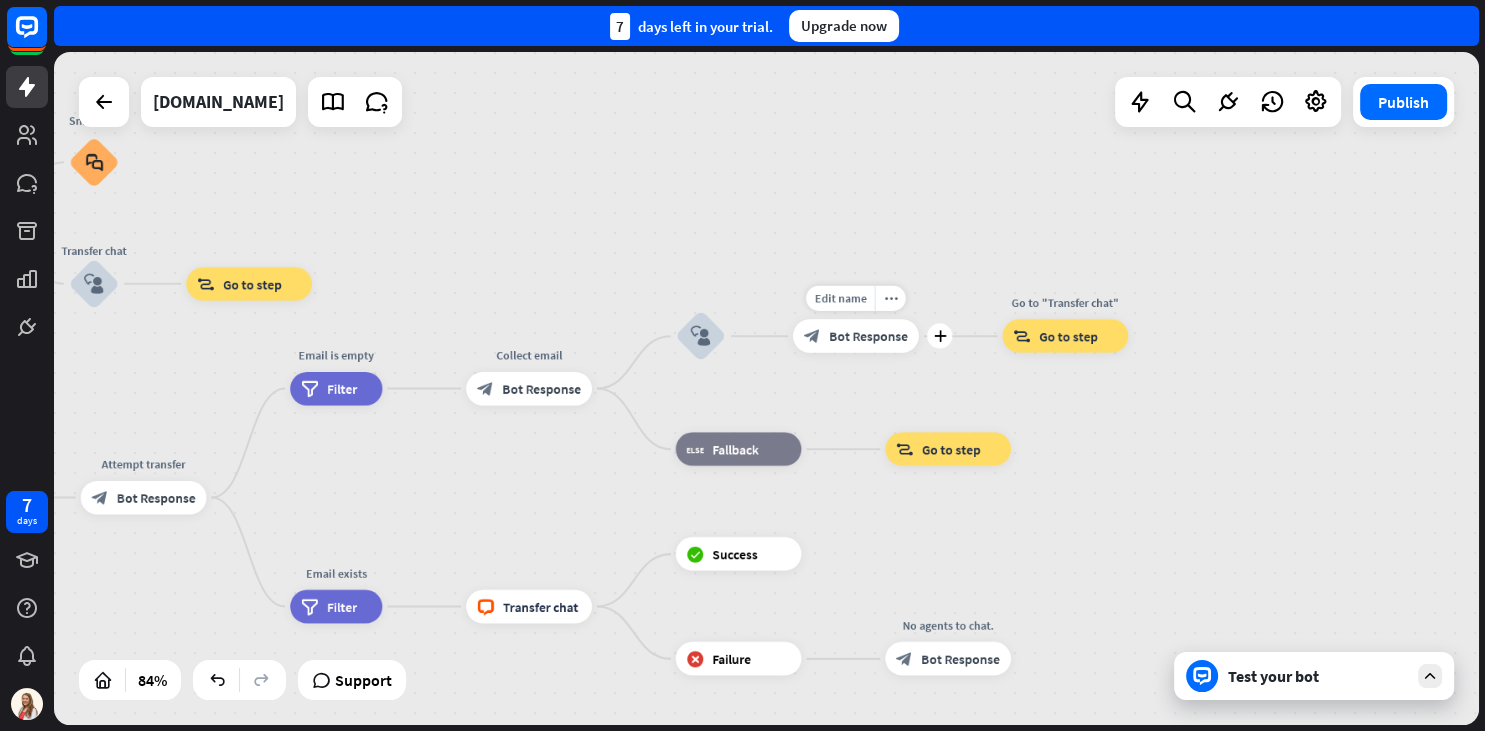 click on "block_bot_response   Bot Response" at bounding box center [856, 336] 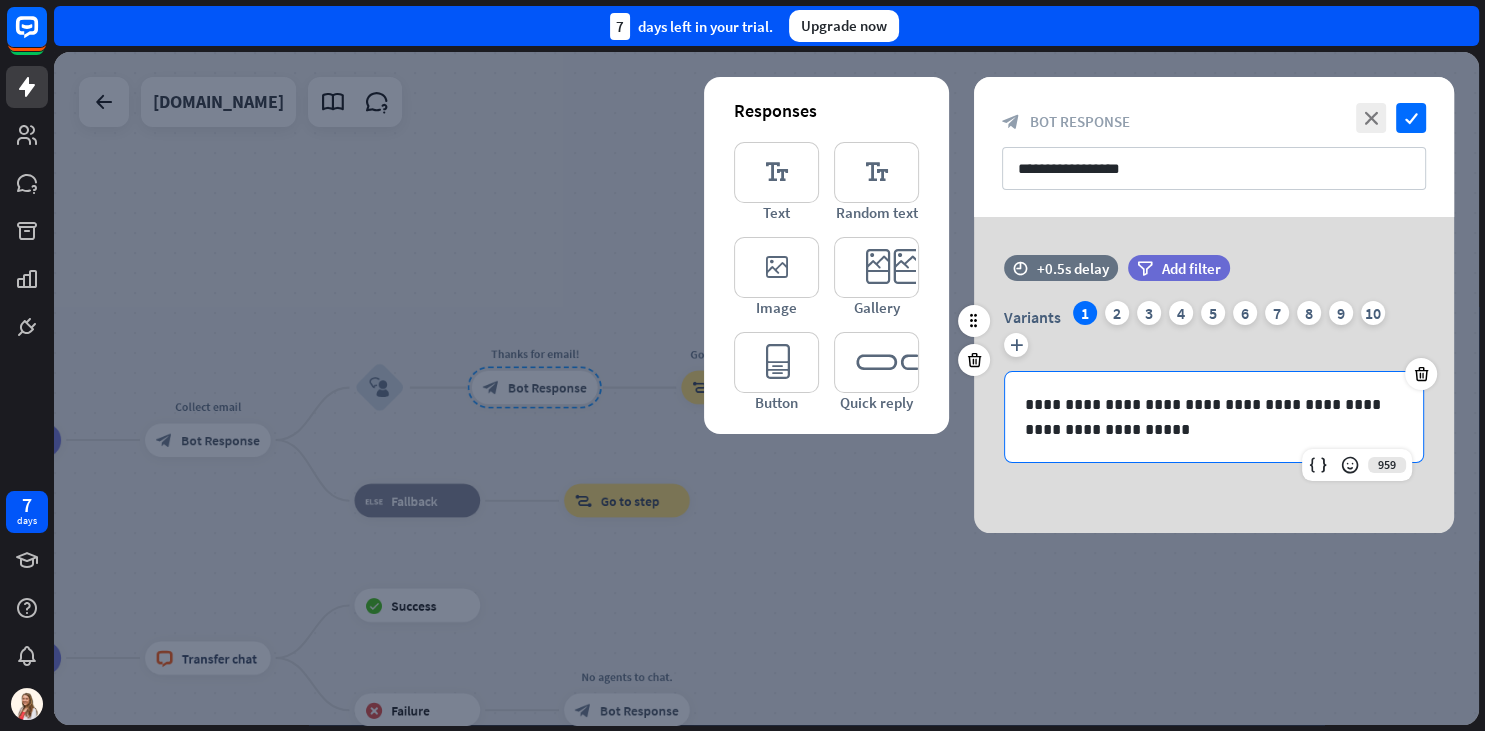 click on "**********" at bounding box center (1214, 417) 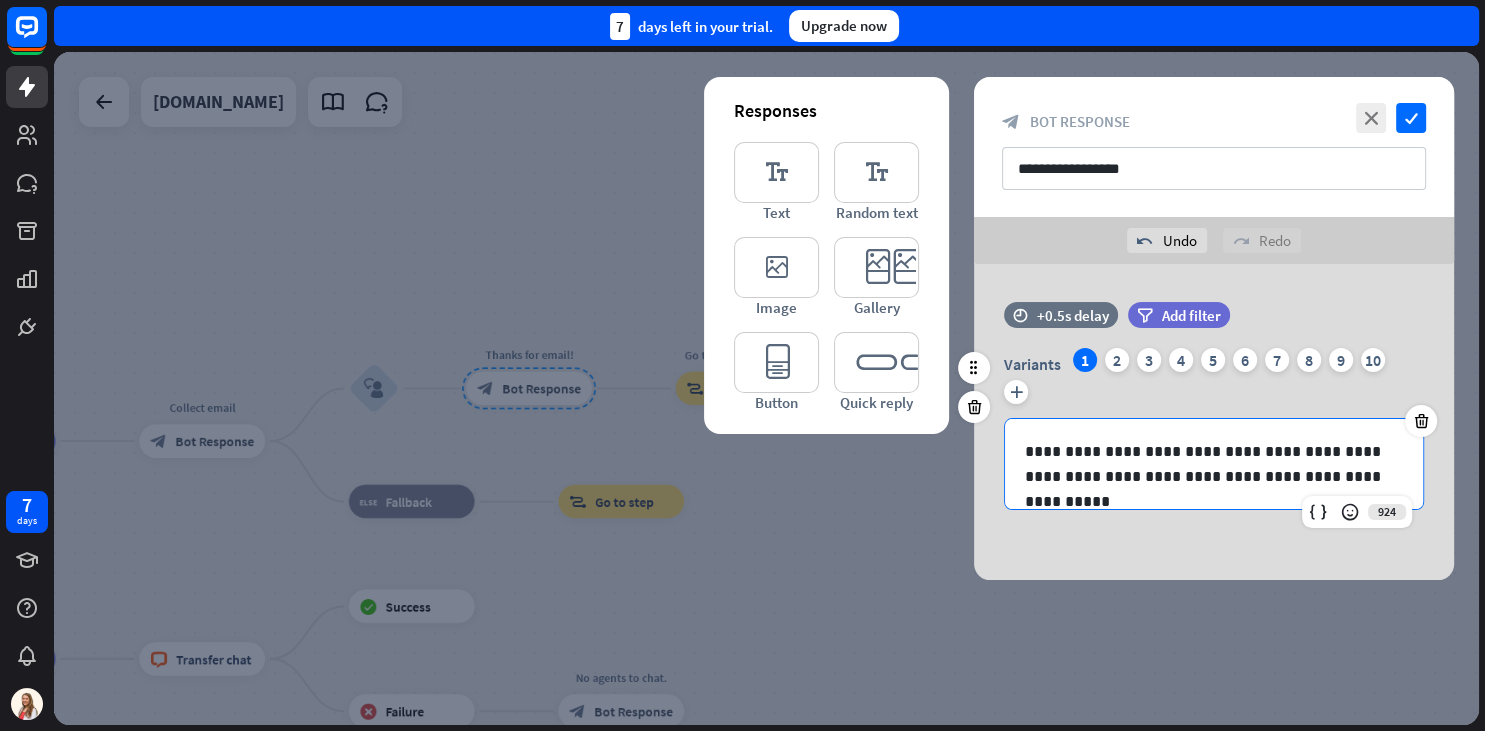 click on "Variants
1
2
3
4
5
6
7
8
9
10
plus" at bounding box center [1214, 380] 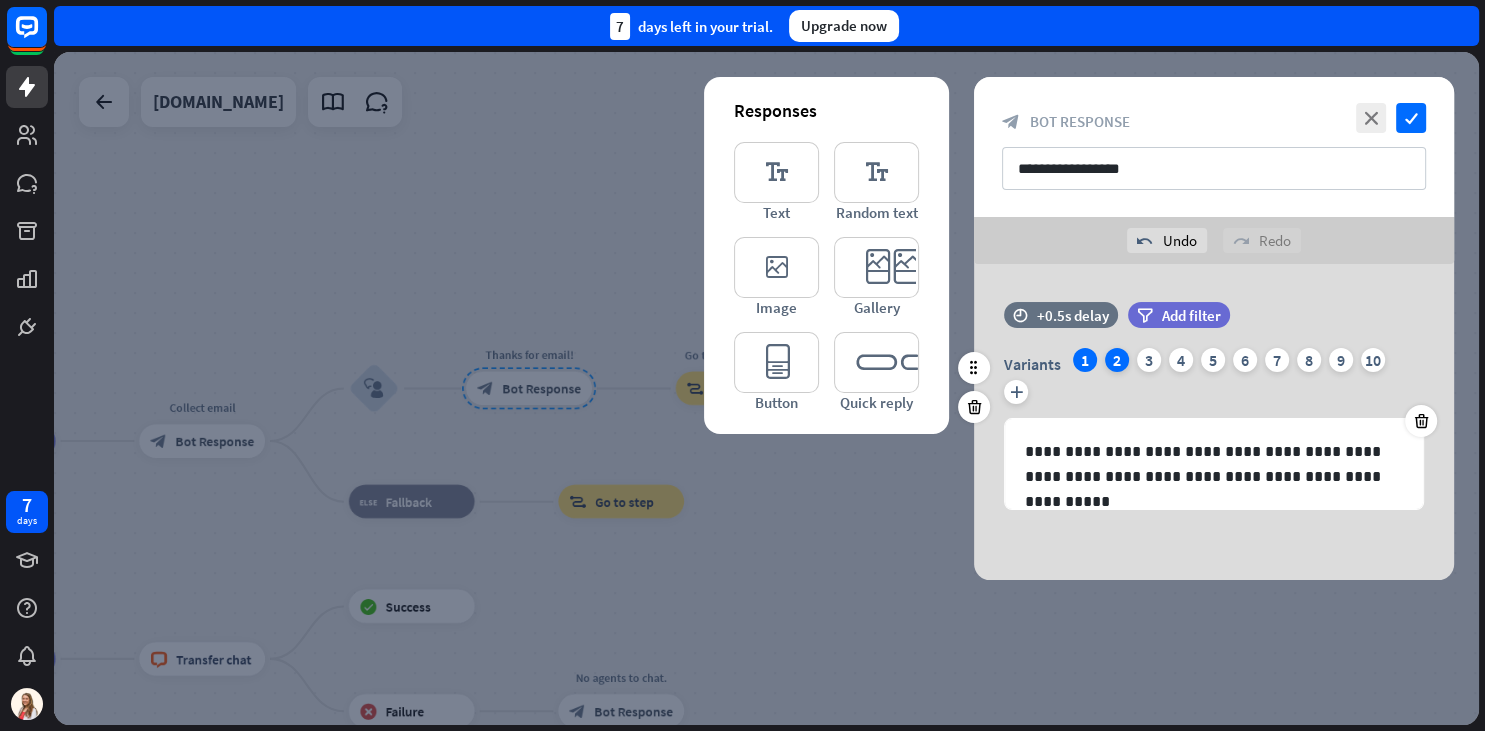 click on "2" at bounding box center [1117, 360] 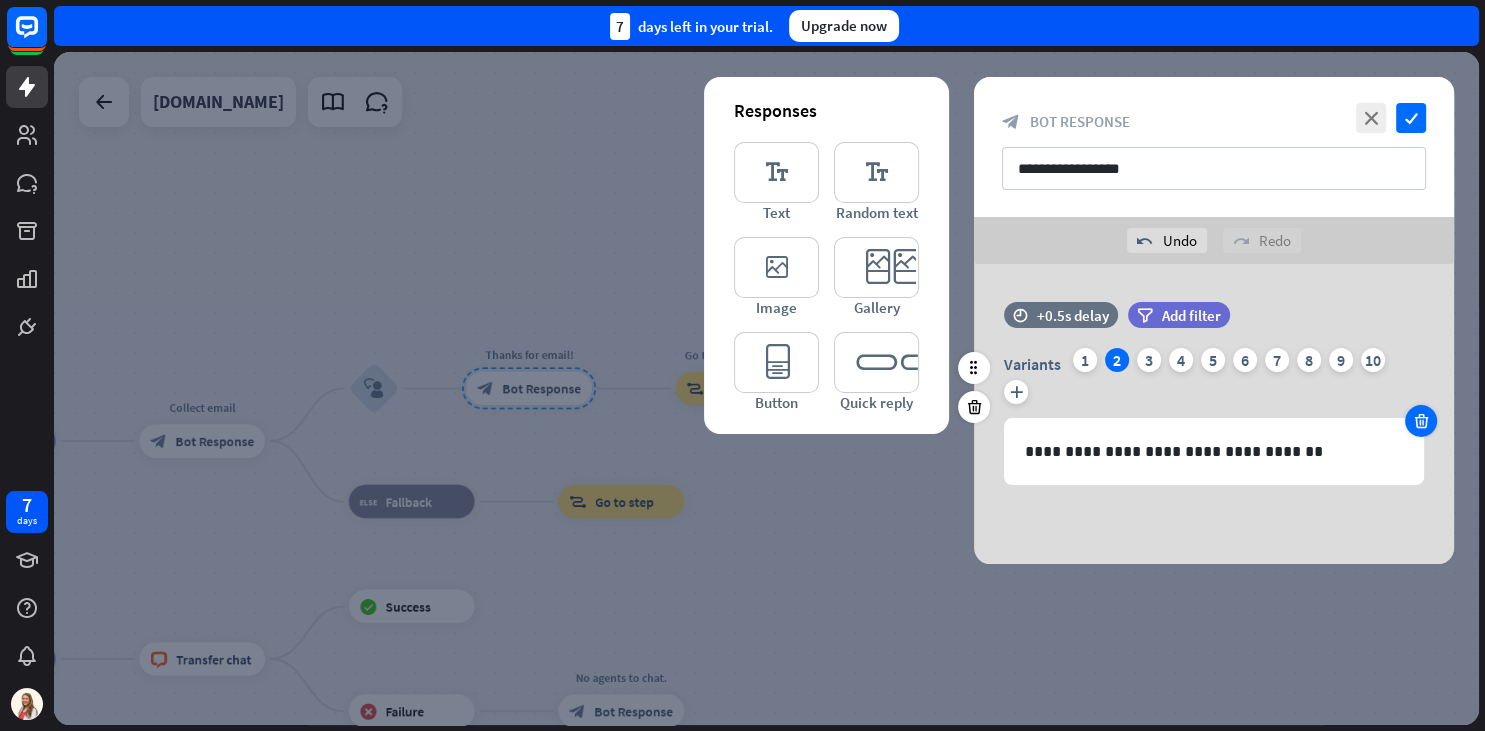 click at bounding box center (1421, 421) 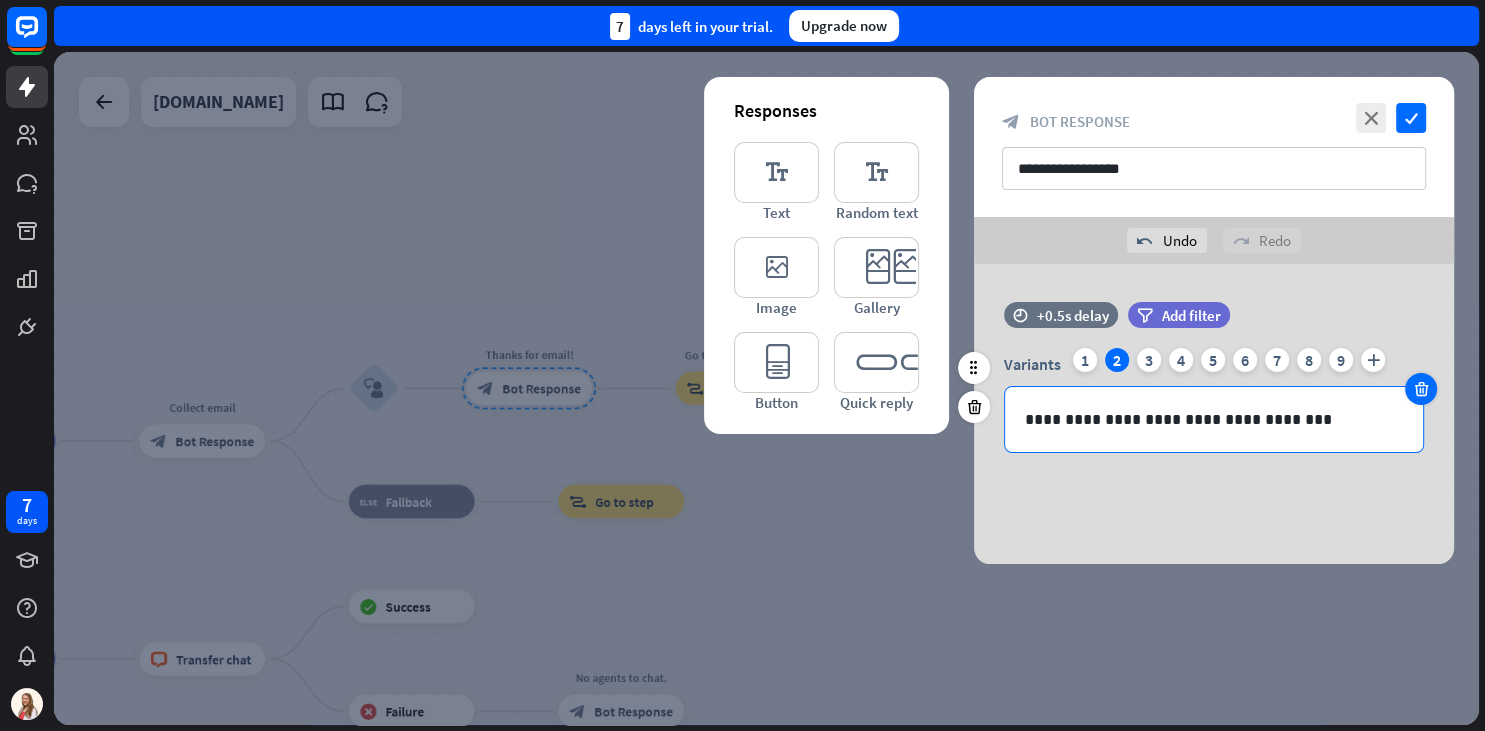 drag, startPoint x: 1416, startPoint y: 418, endPoint x: 1416, endPoint y: 403, distance: 15 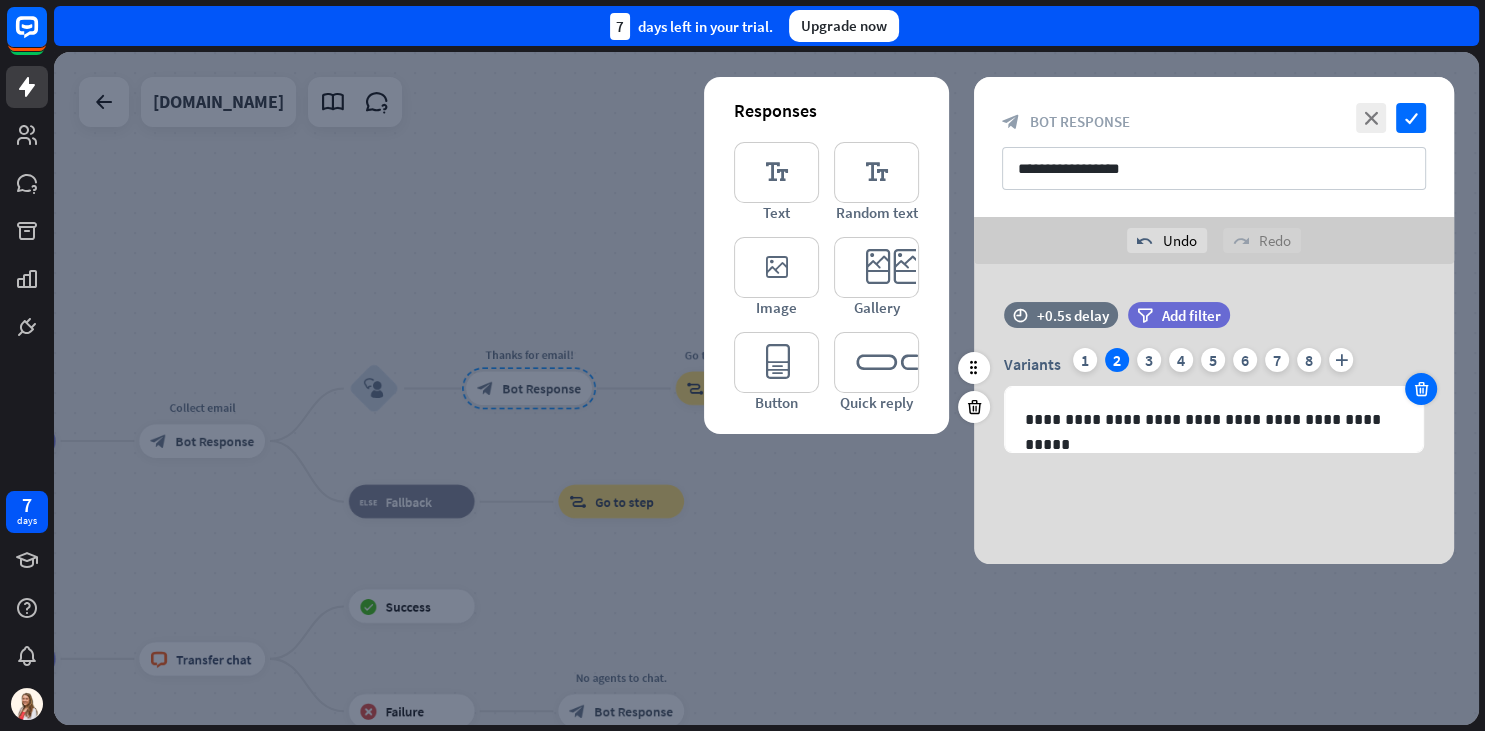 click at bounding box center (1421, 389) 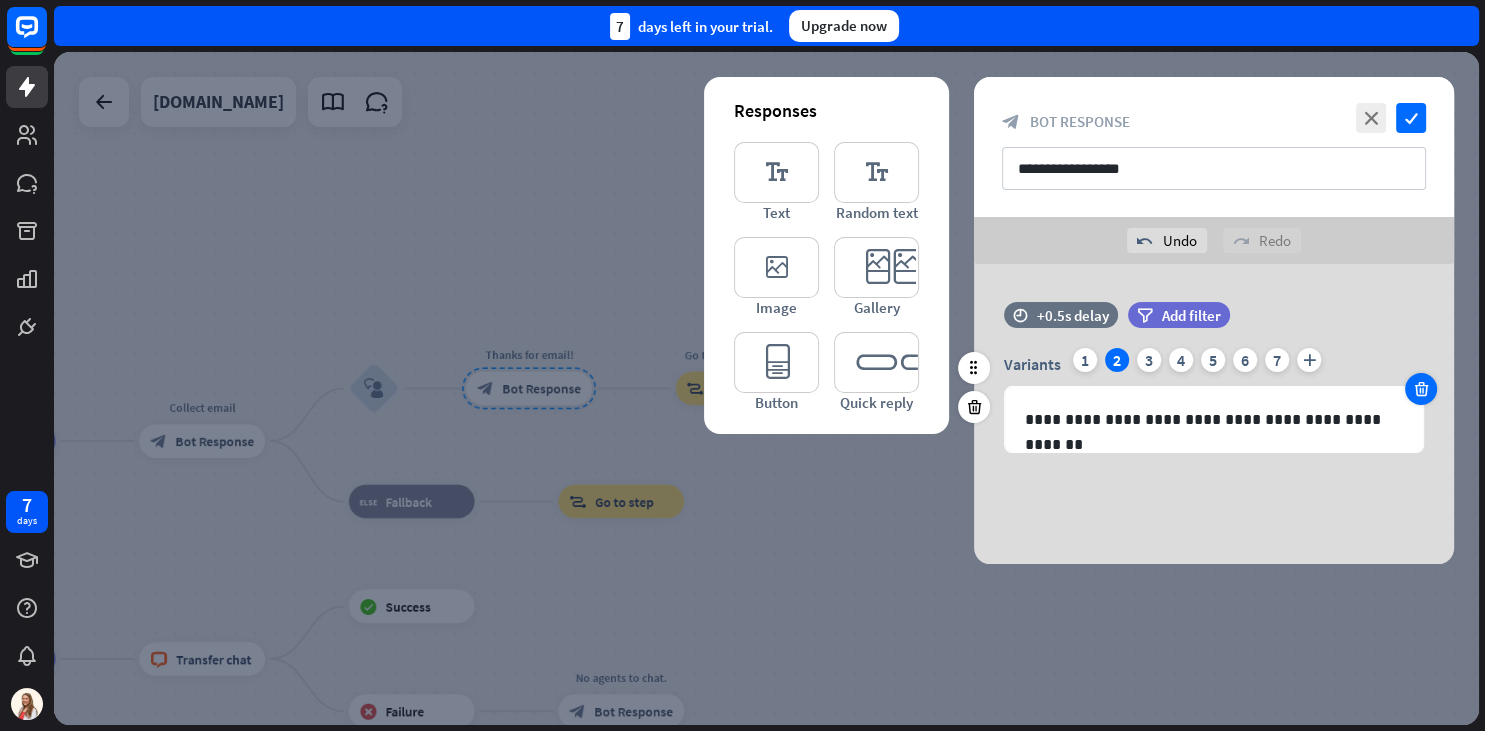 click at bounding box center [1421, 389] 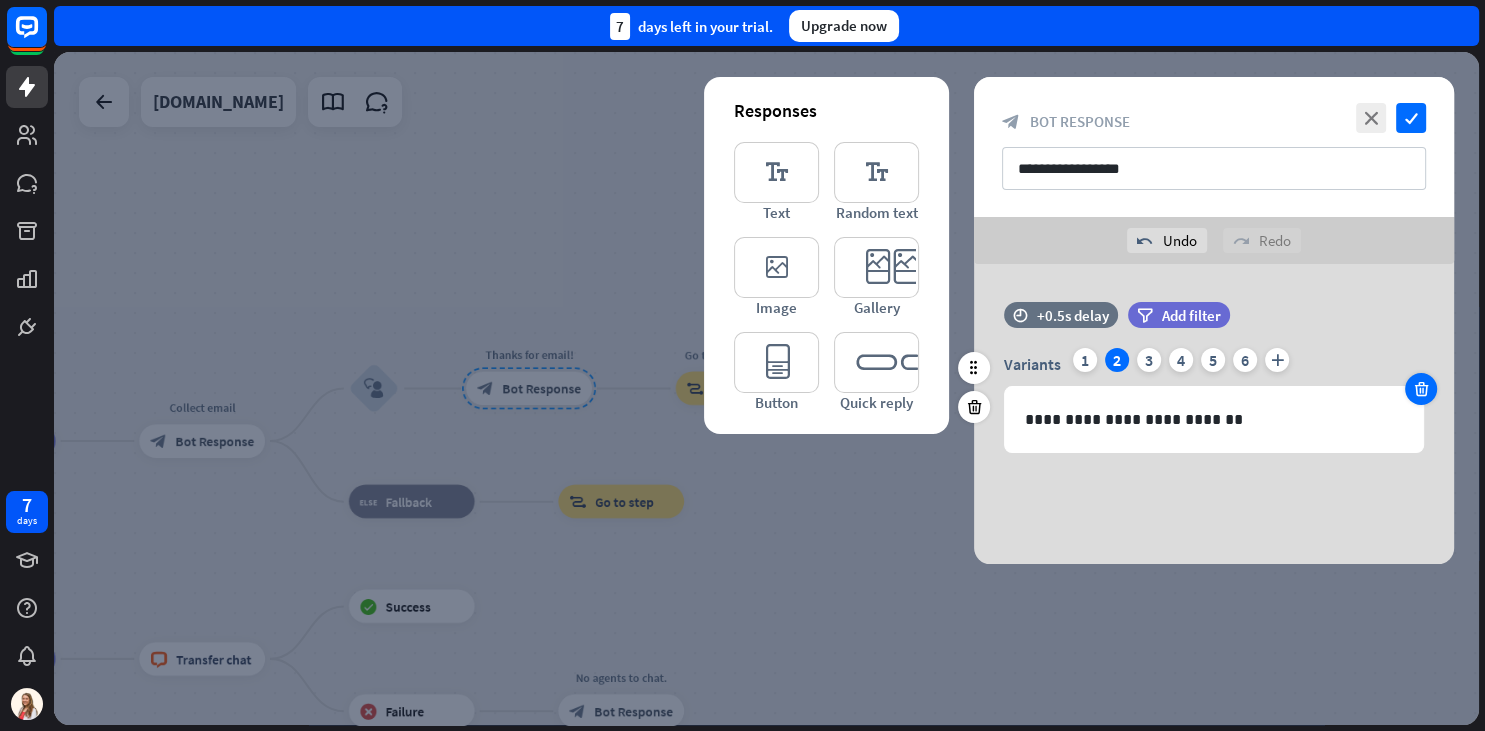 click at bounding box center [1421, 389] 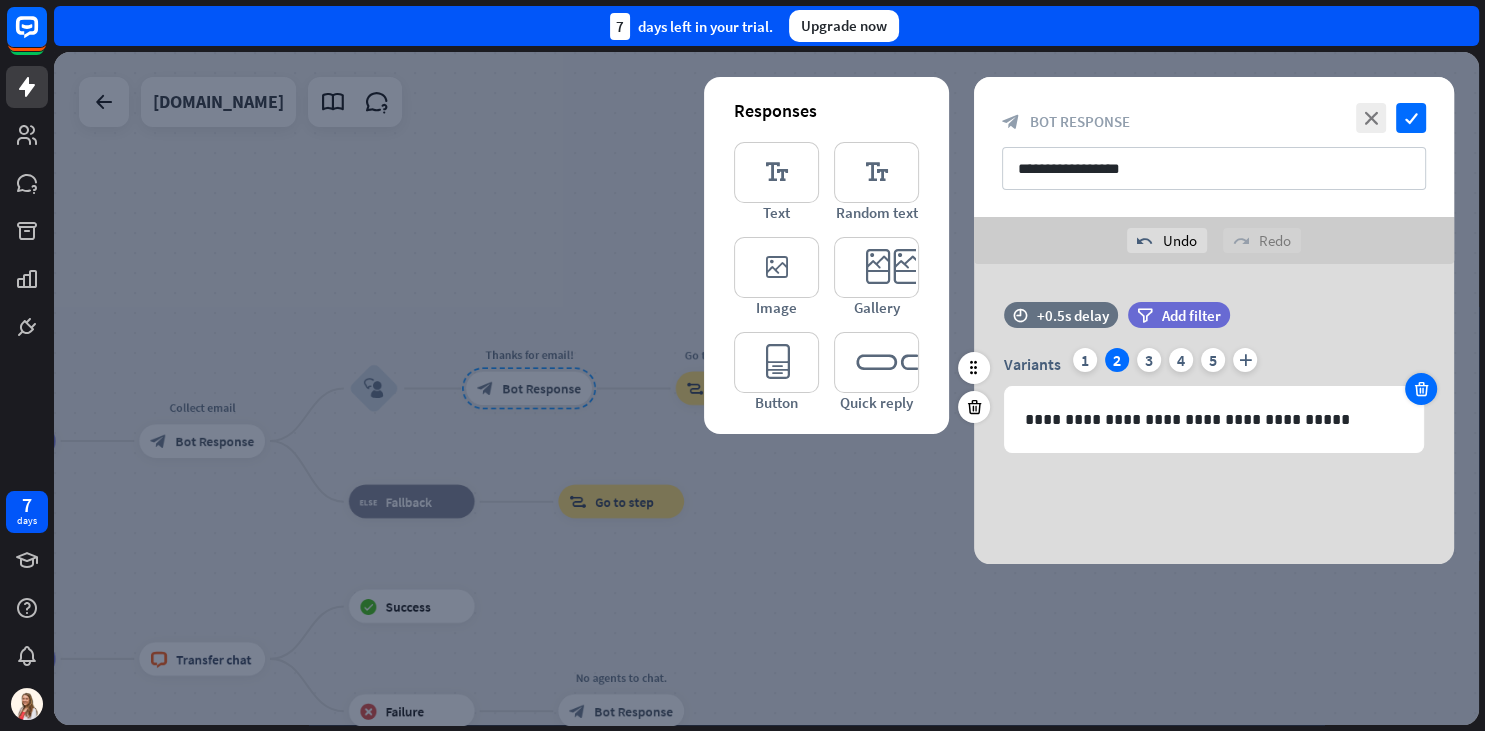 click at bounding box center (1421, 389) 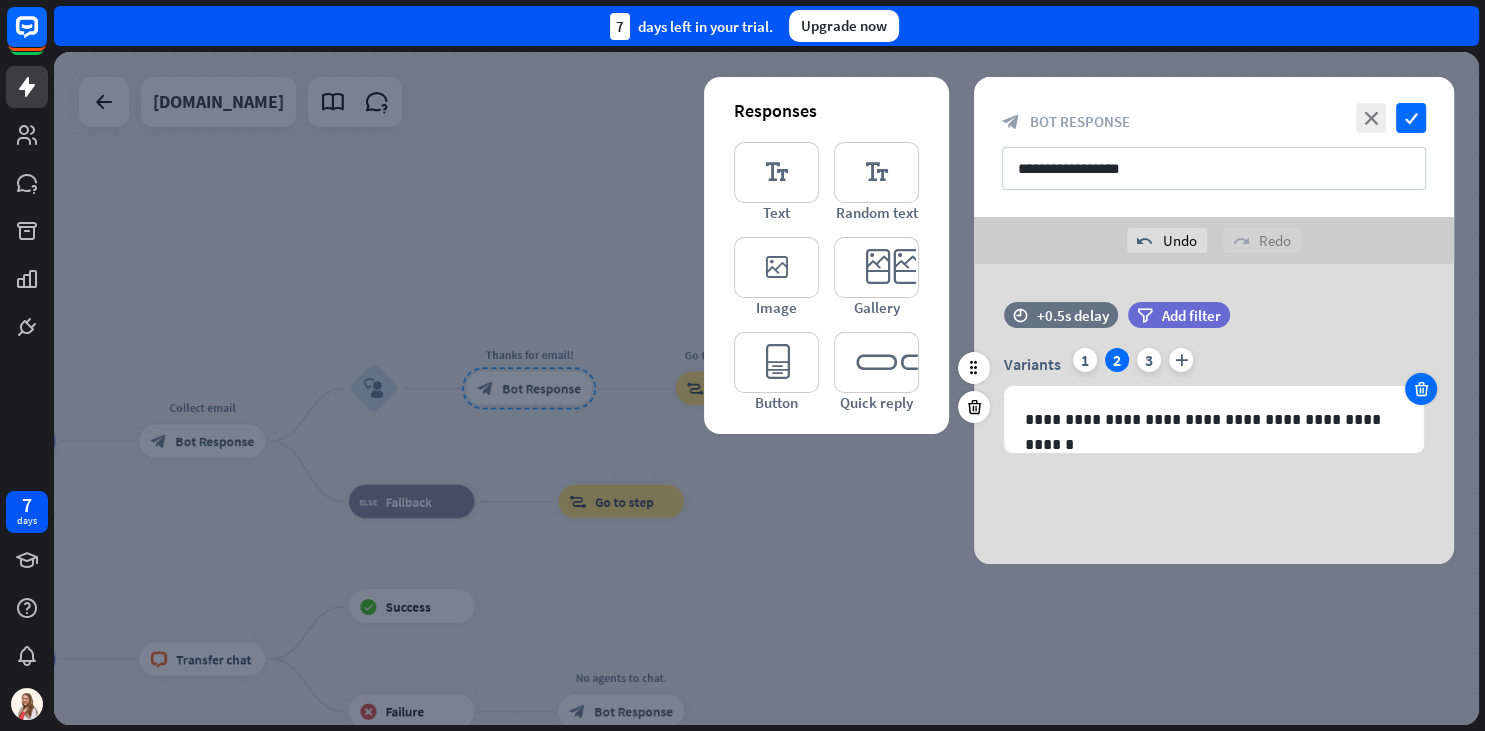 click at bounding box center [1421, 389] 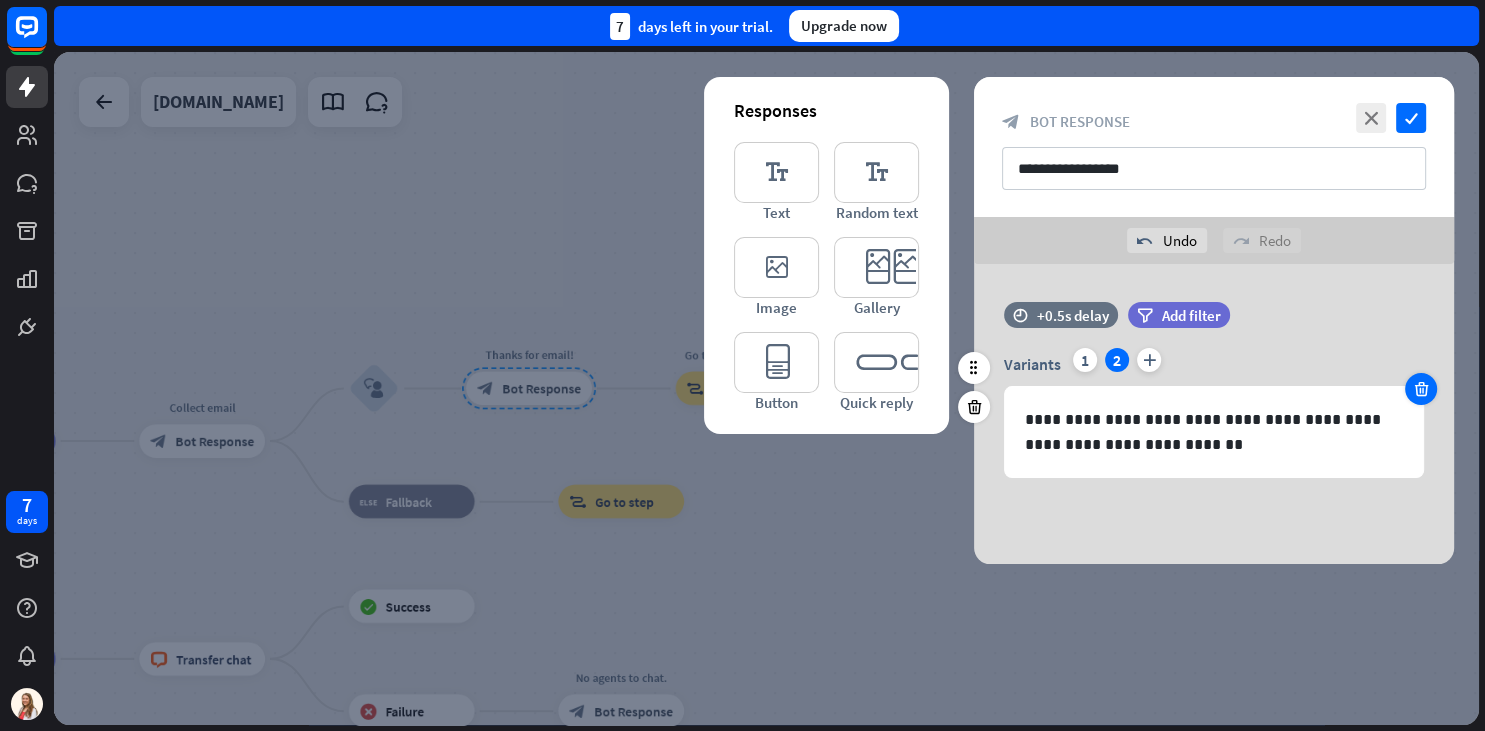 click at bounding box center (1421, 389) 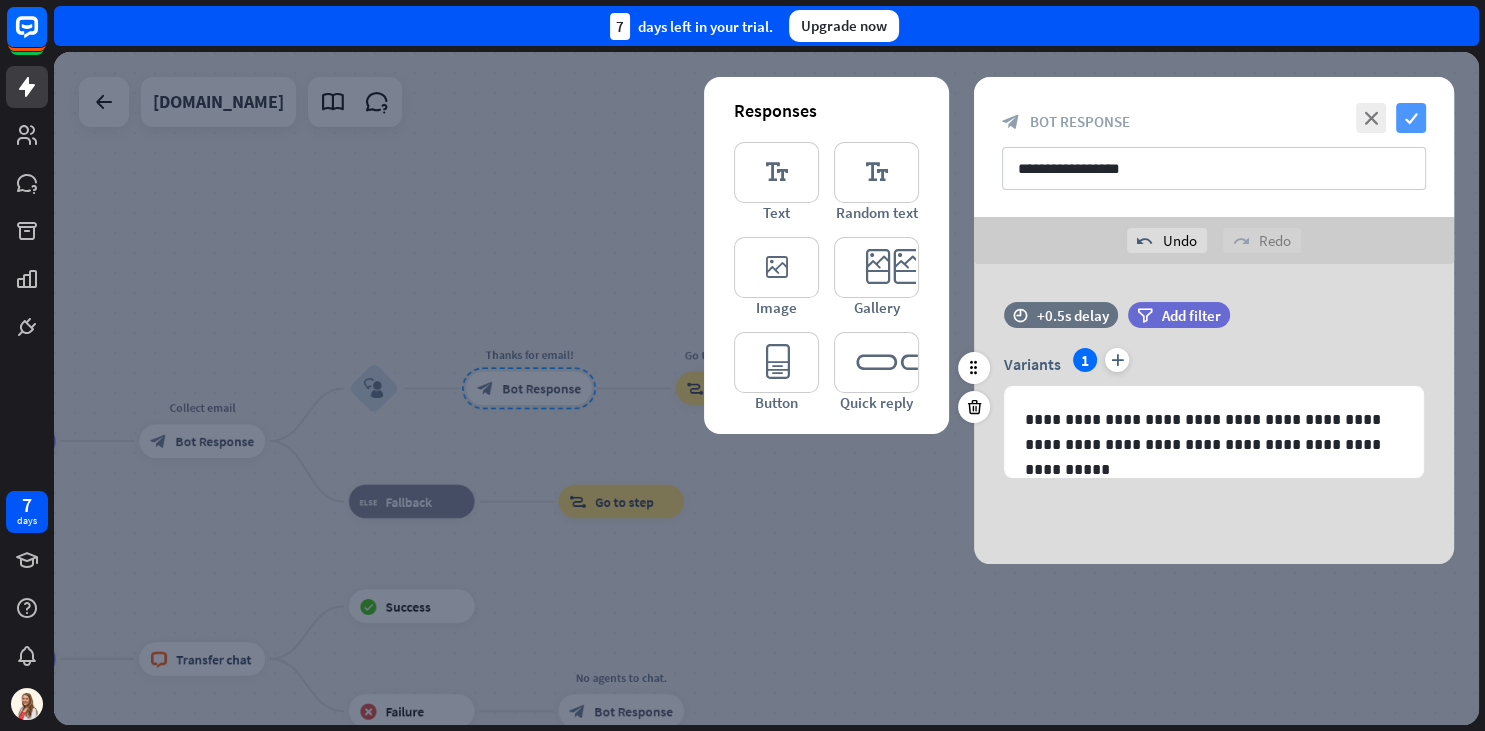 click on "check" at bounding box center [1411, 118] 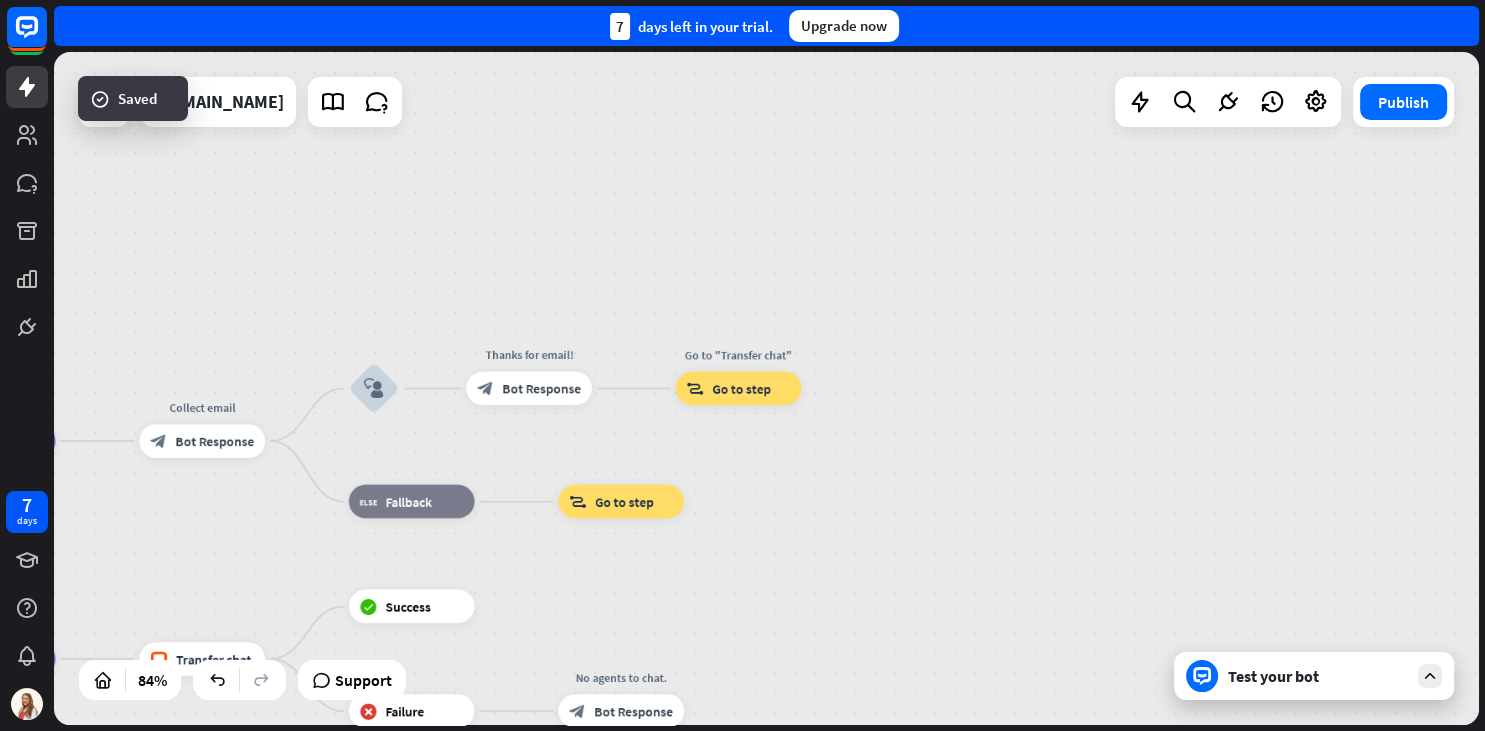 drag, startPoint x: 568, startPoint y: 336, endPoint x: 637, endPoint y: 219, distance: 135.83078 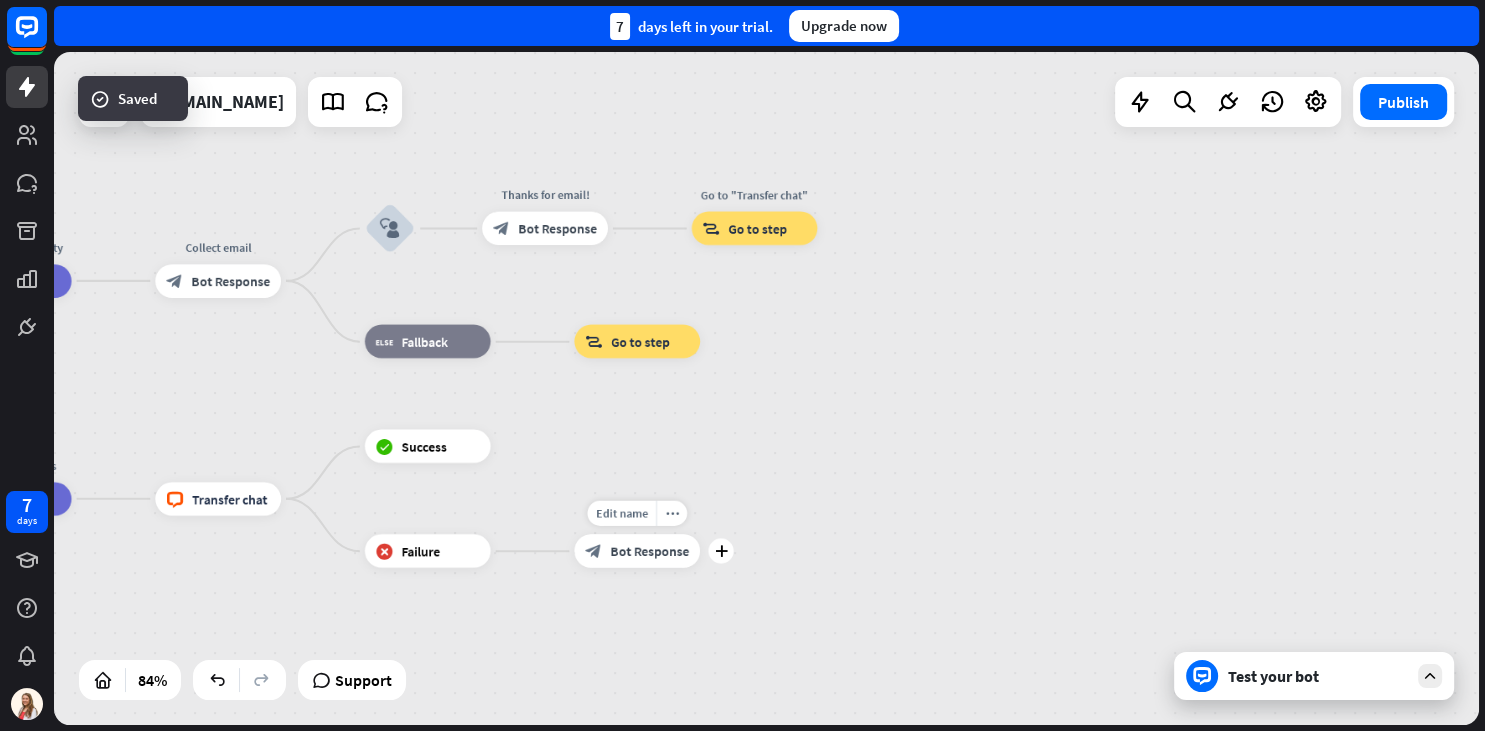 click on "Bot Response" at bounding box center [649, 551] 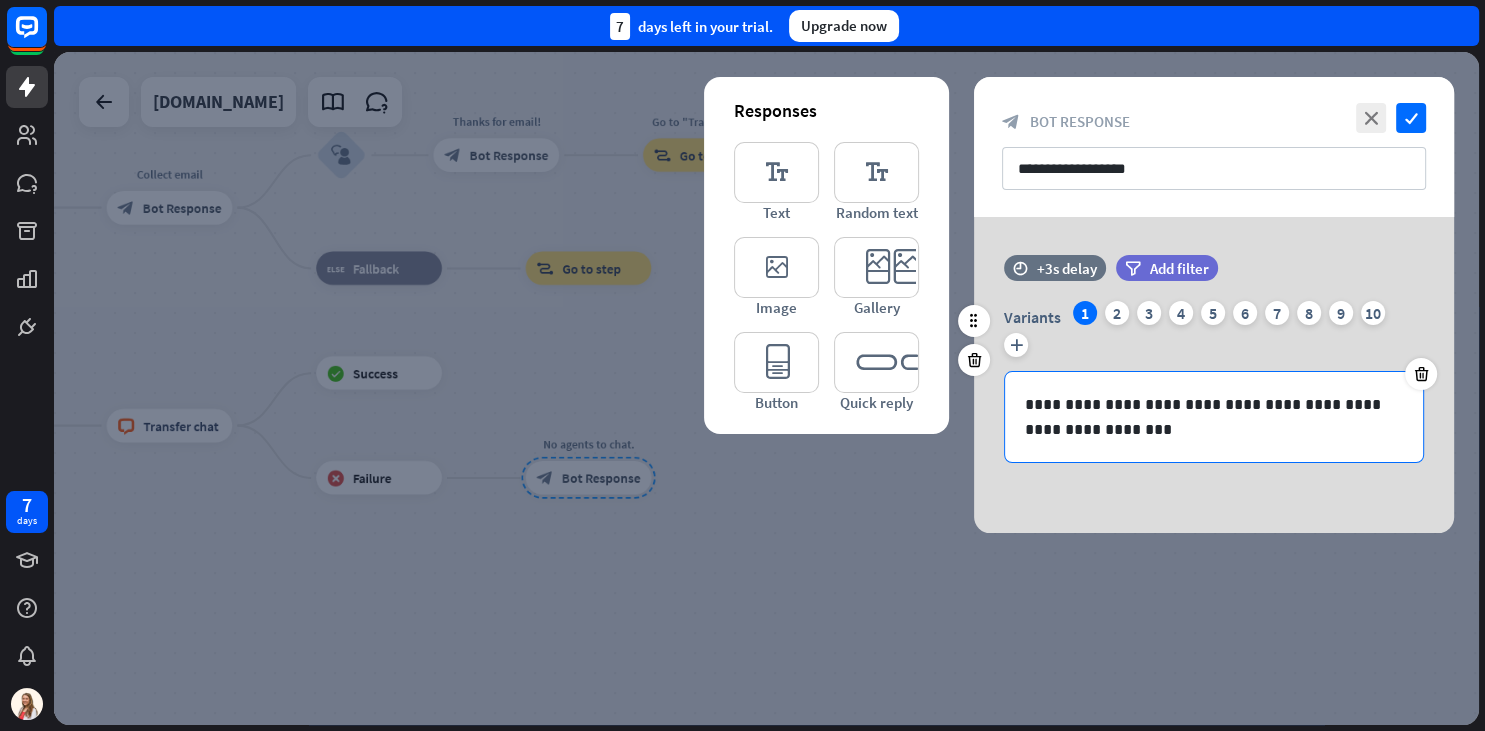 click on "**********" at bounding box center (1214, 417) 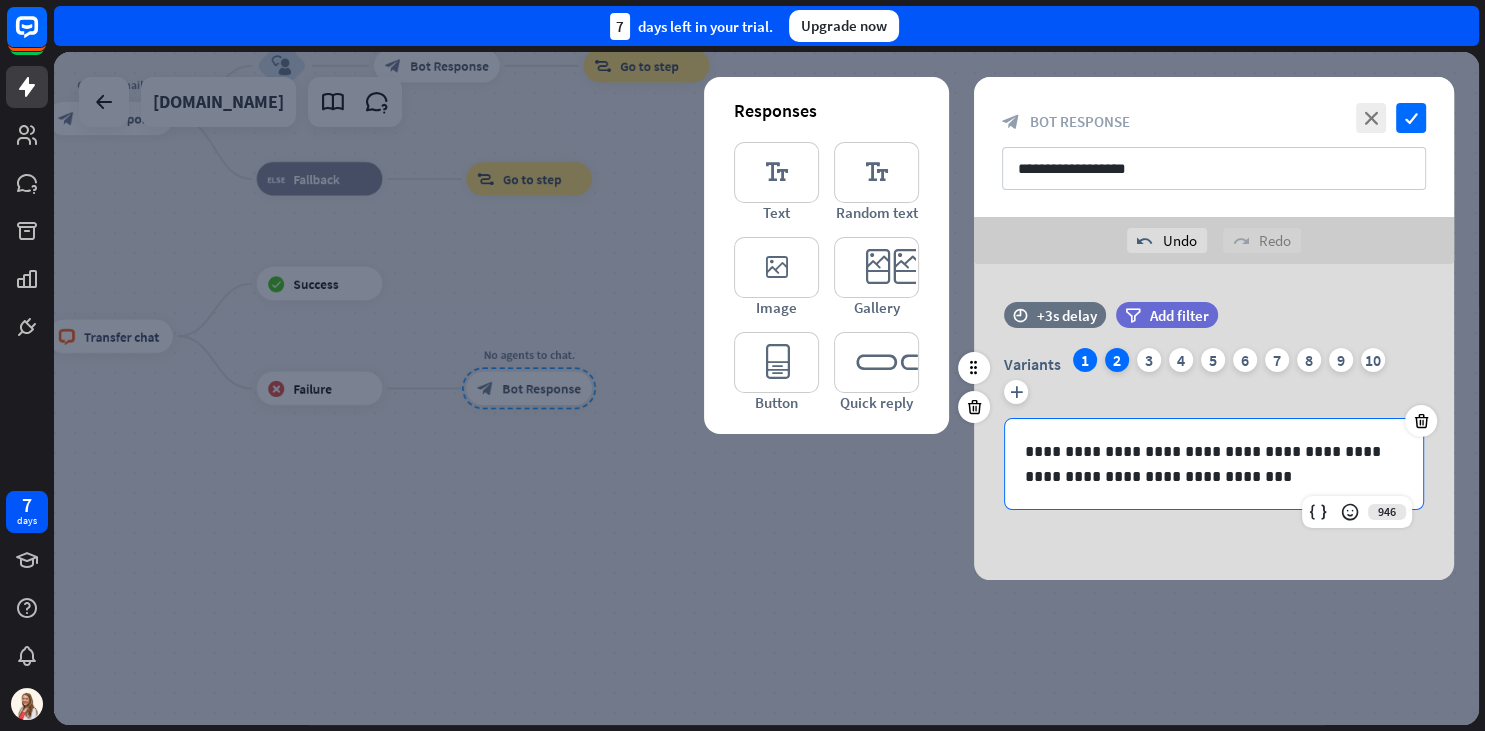 click on "2" at bounding box center (1117, 360) 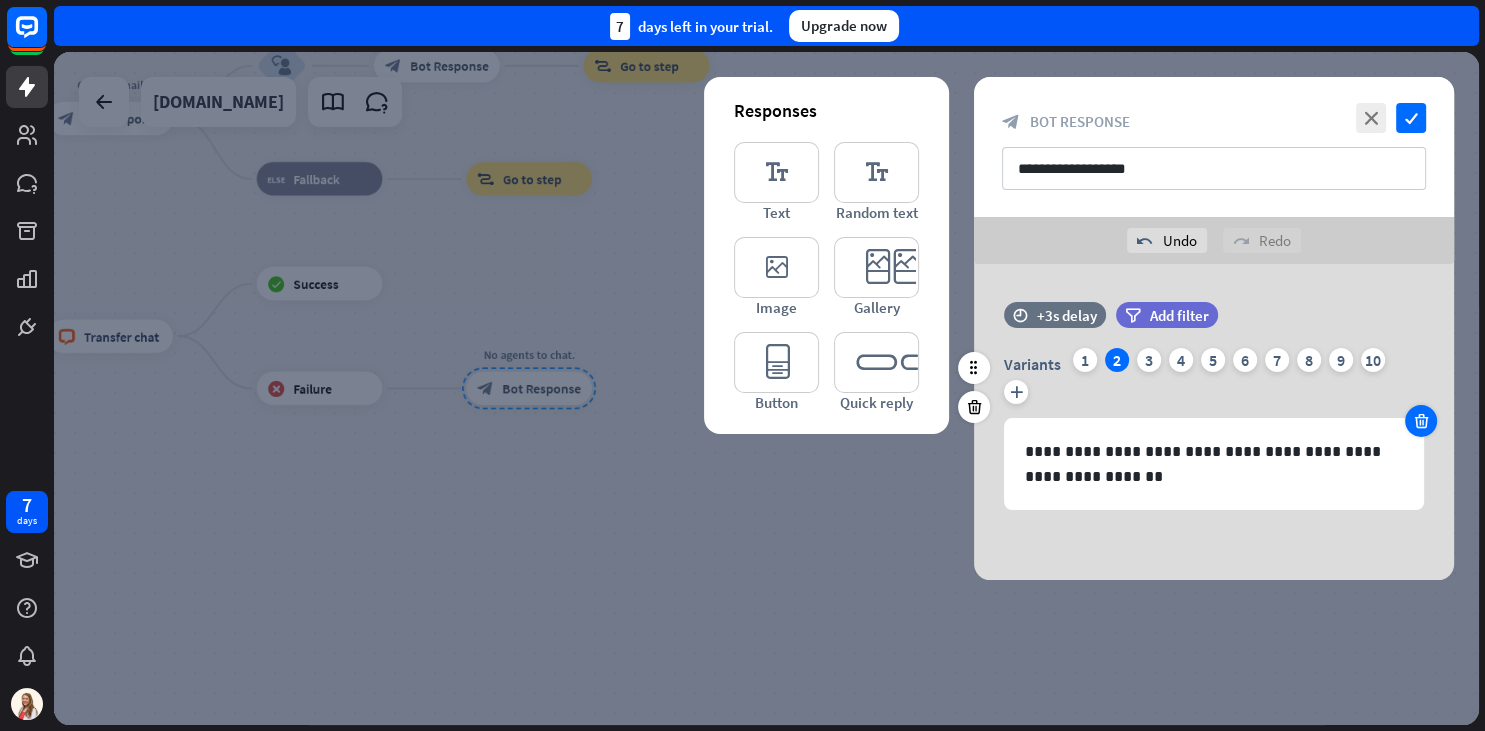 click at bounding box center [1421, 421] 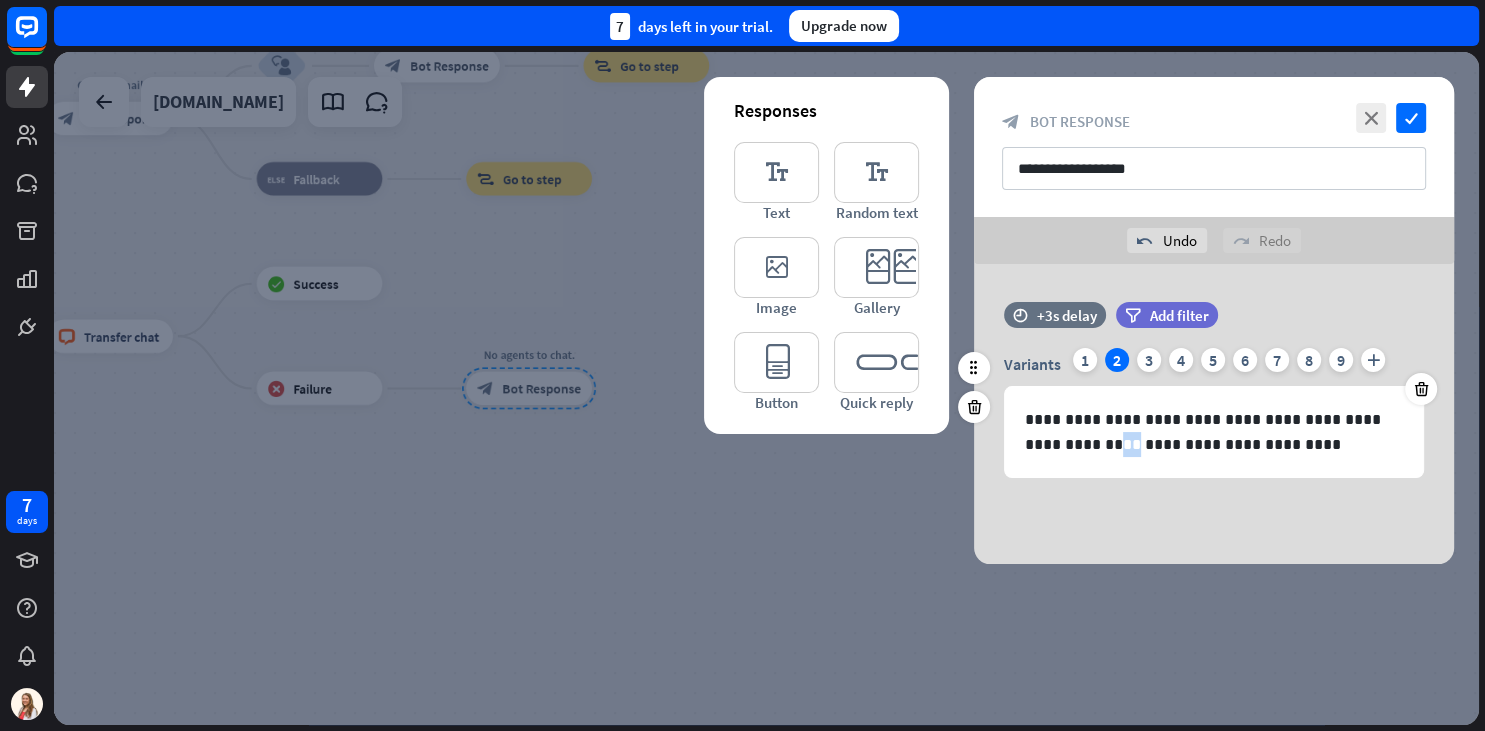 click on "**********" at bounding box center [1214, 413] 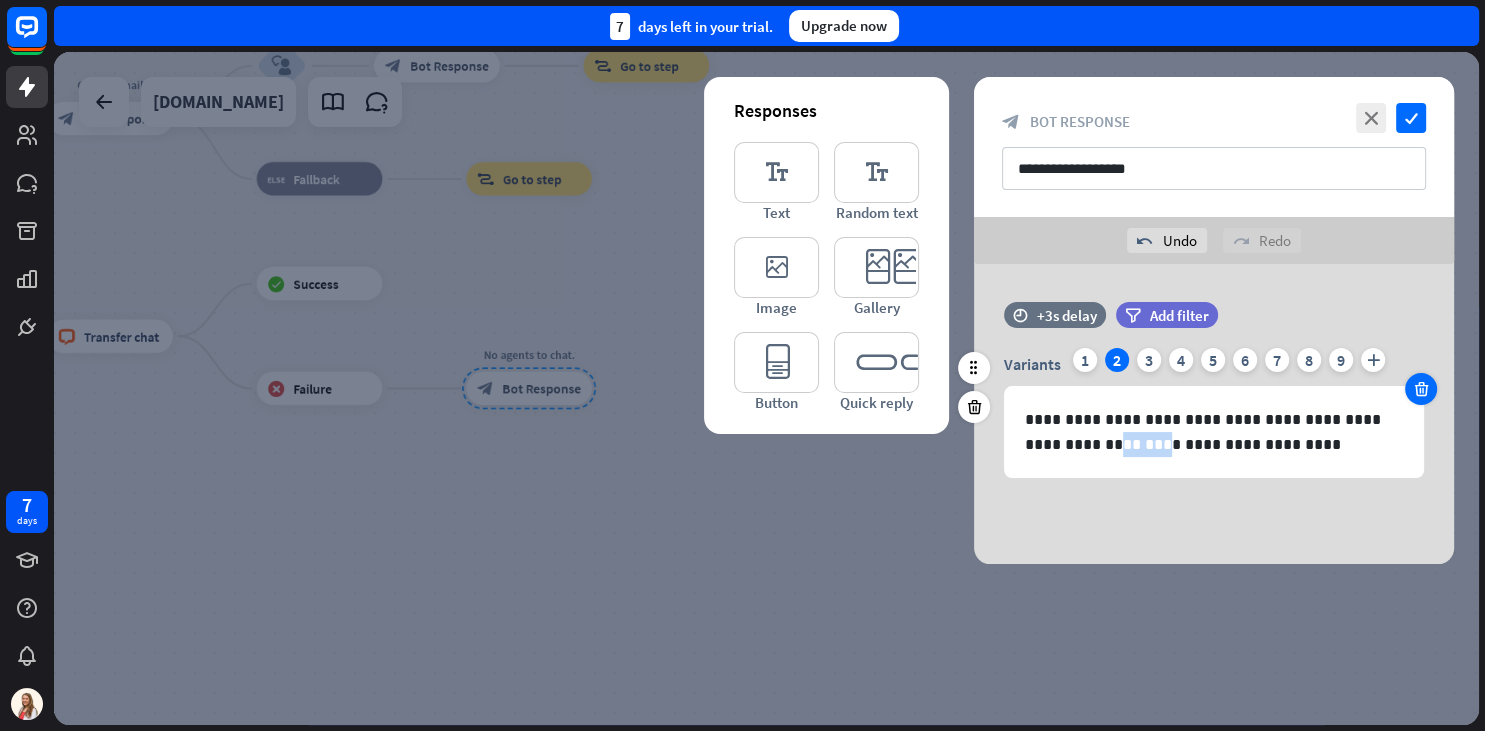 click at bounding box center [1421, 389] 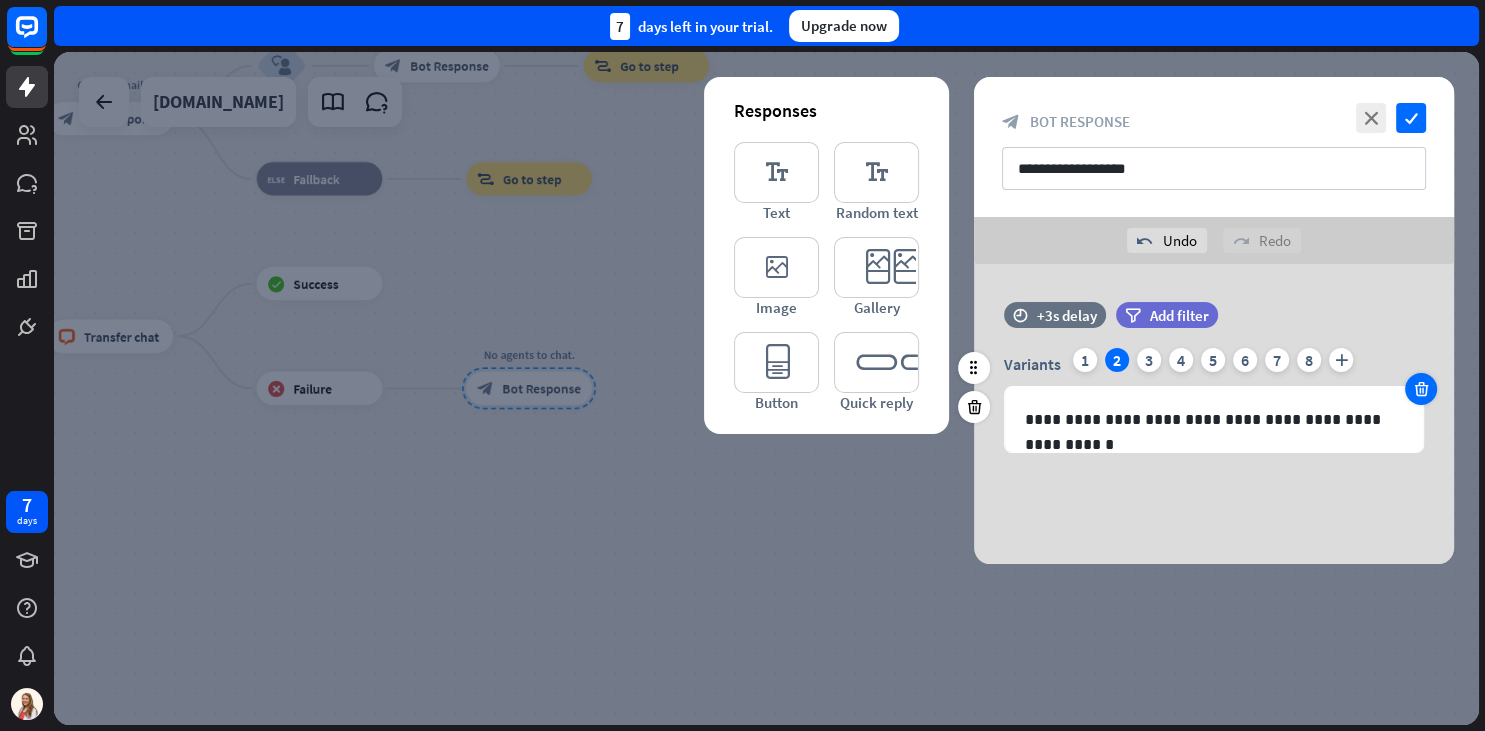 drag, startPoint x: 1429, startPoint y: 394, endPoint x: 1426, endPoint y: 382, distance: 12.369317 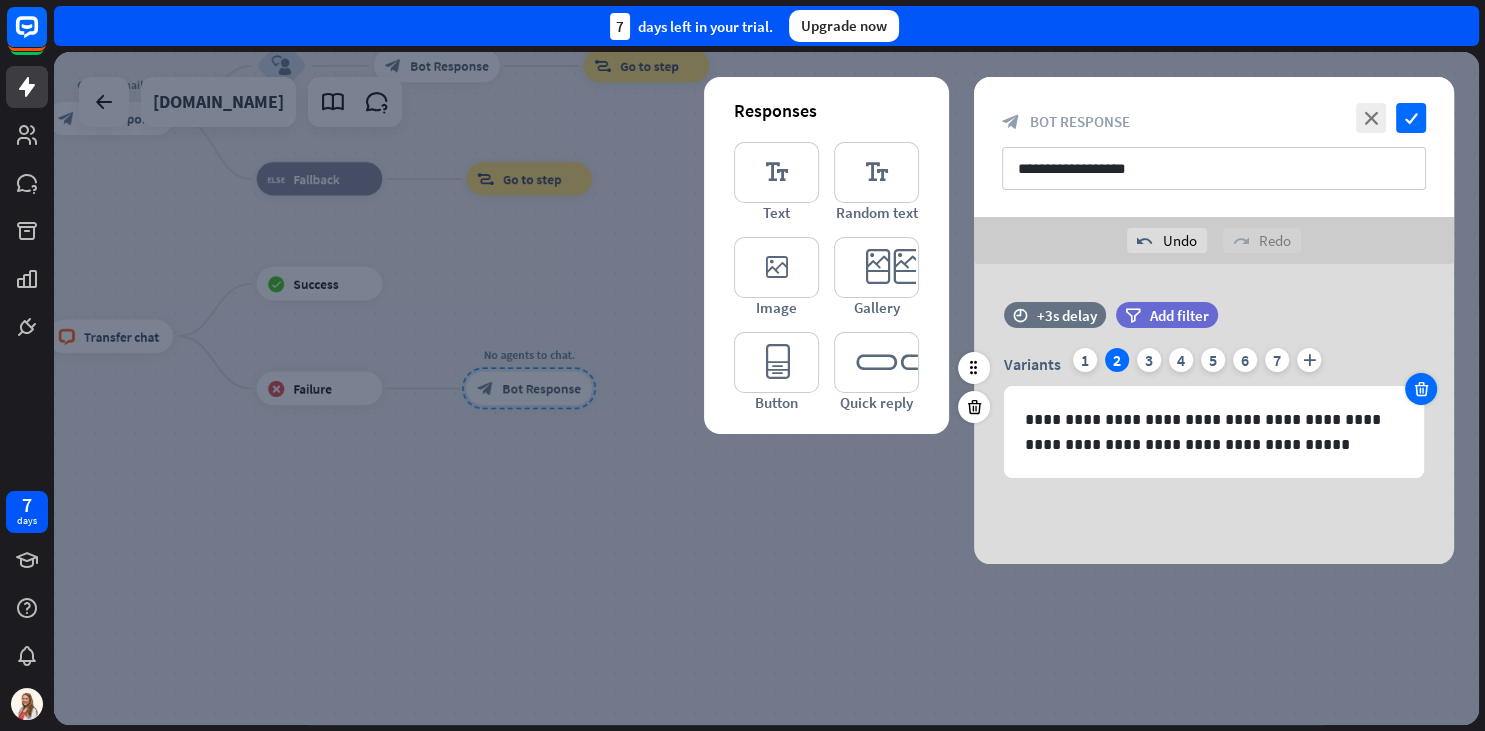 click at bounding box center (1421, 389) 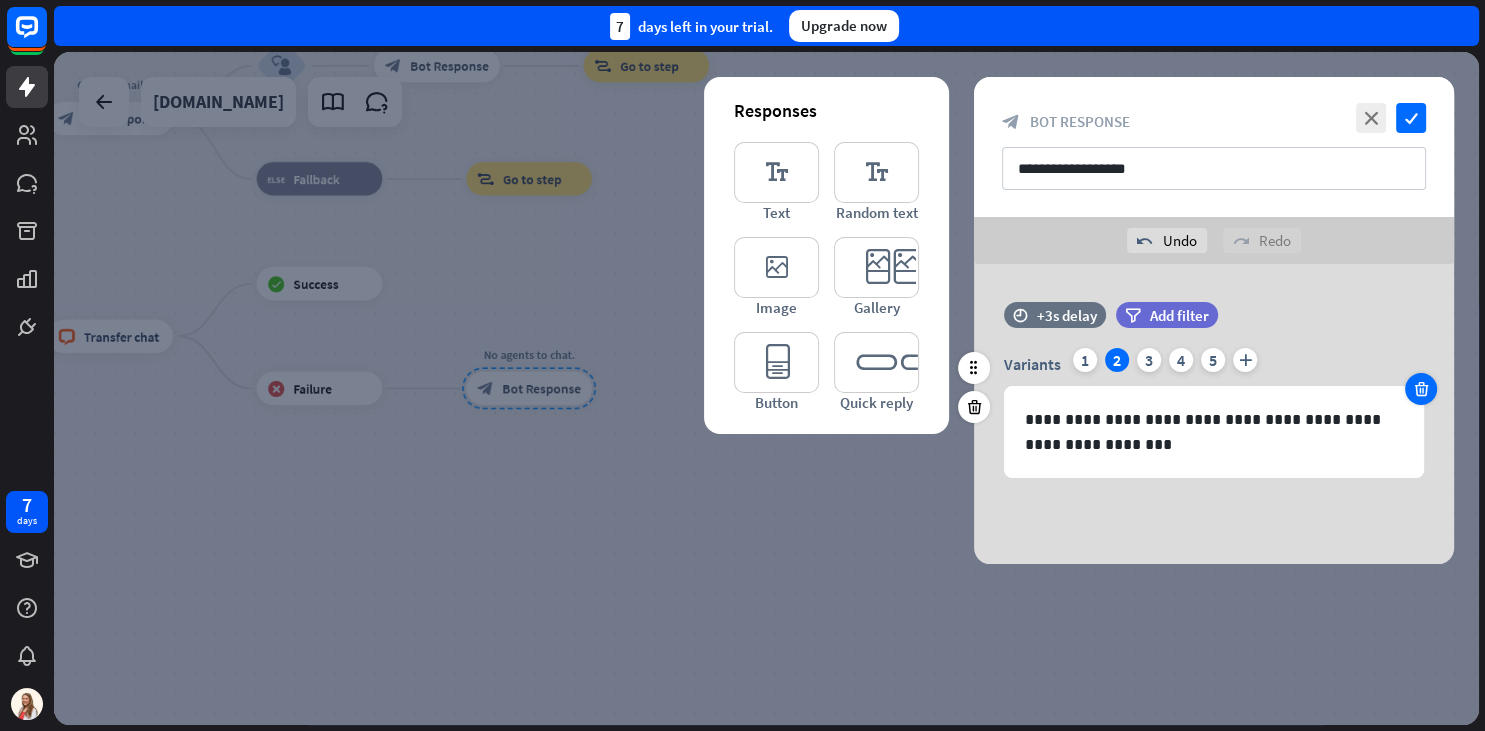 click at bounding box center [1421, 389] 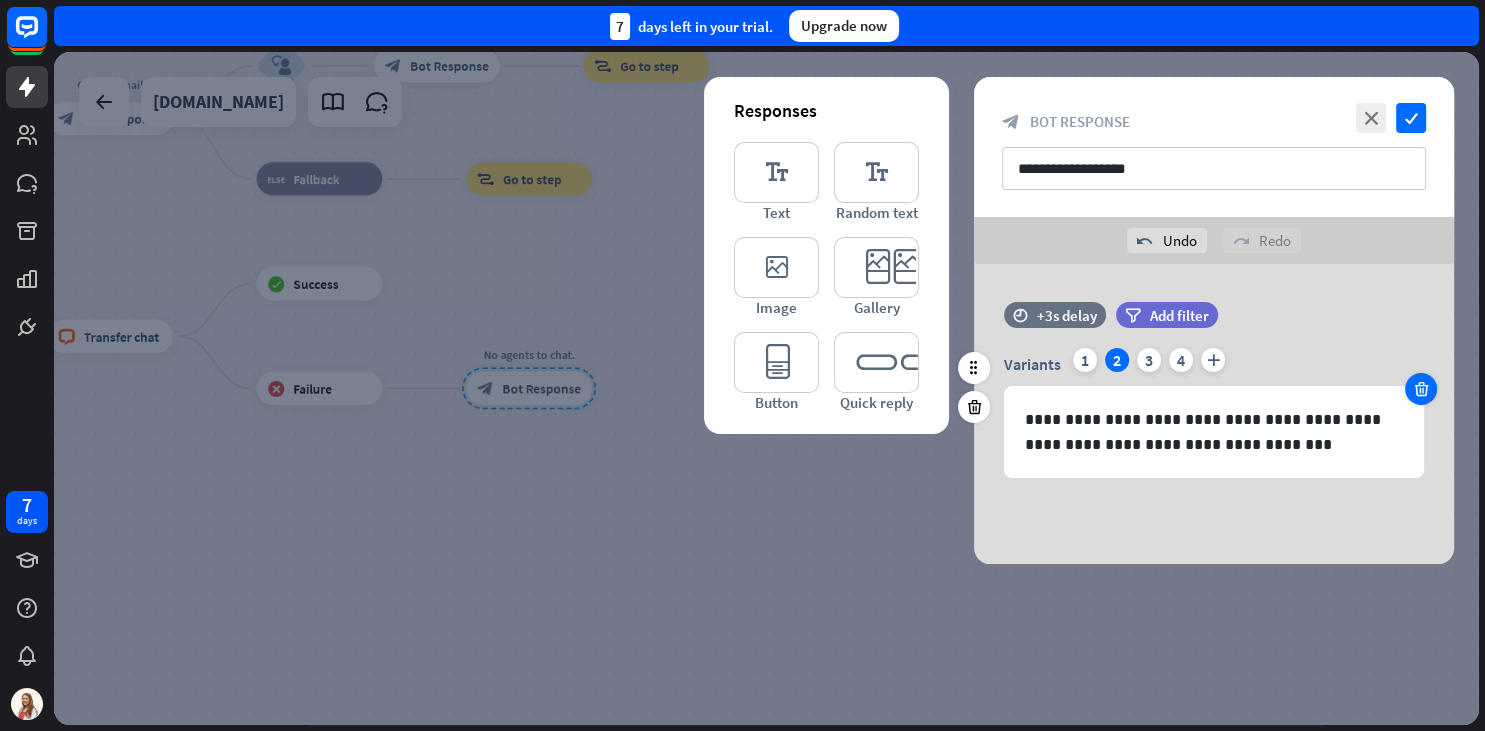 click at bounding box center [1421, 389] 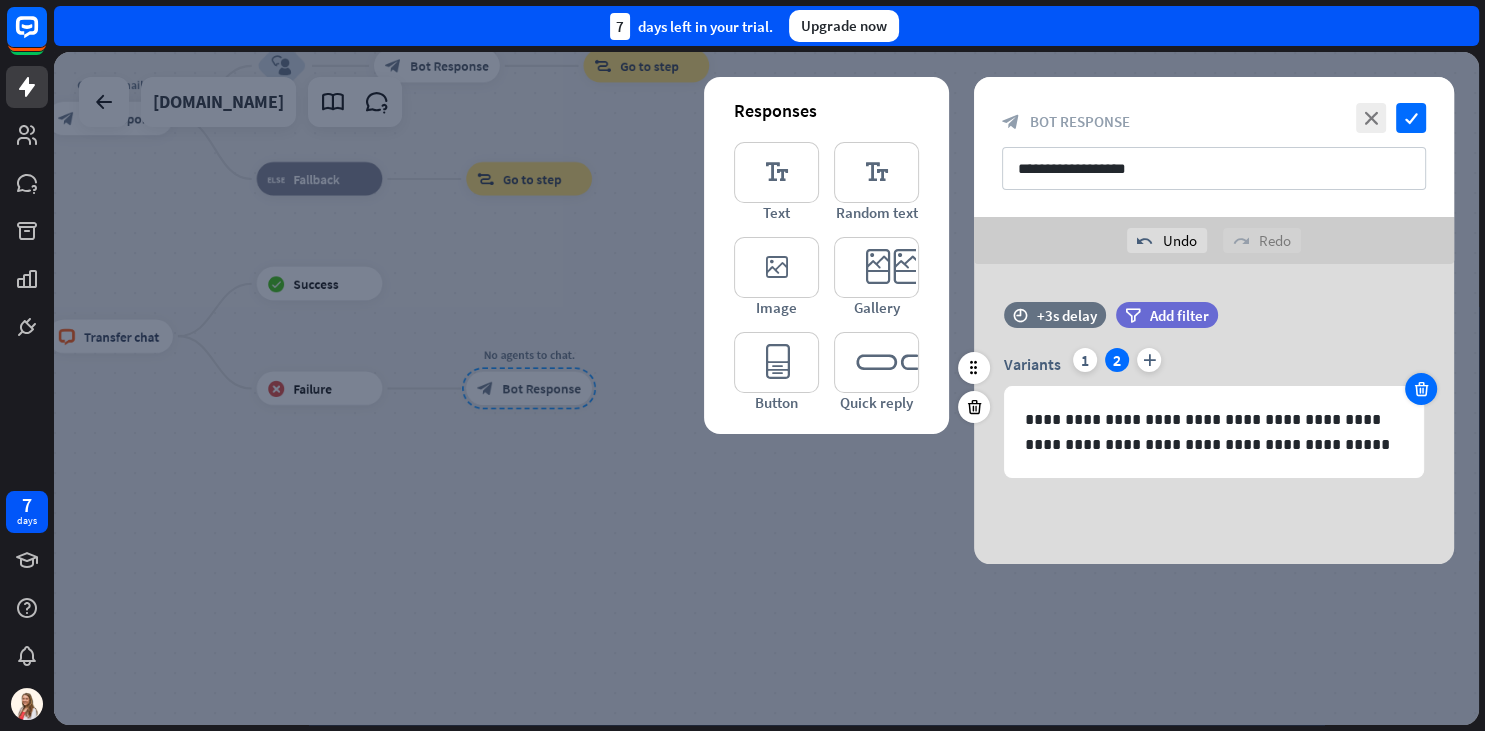click at bounding box center [1421, 389] 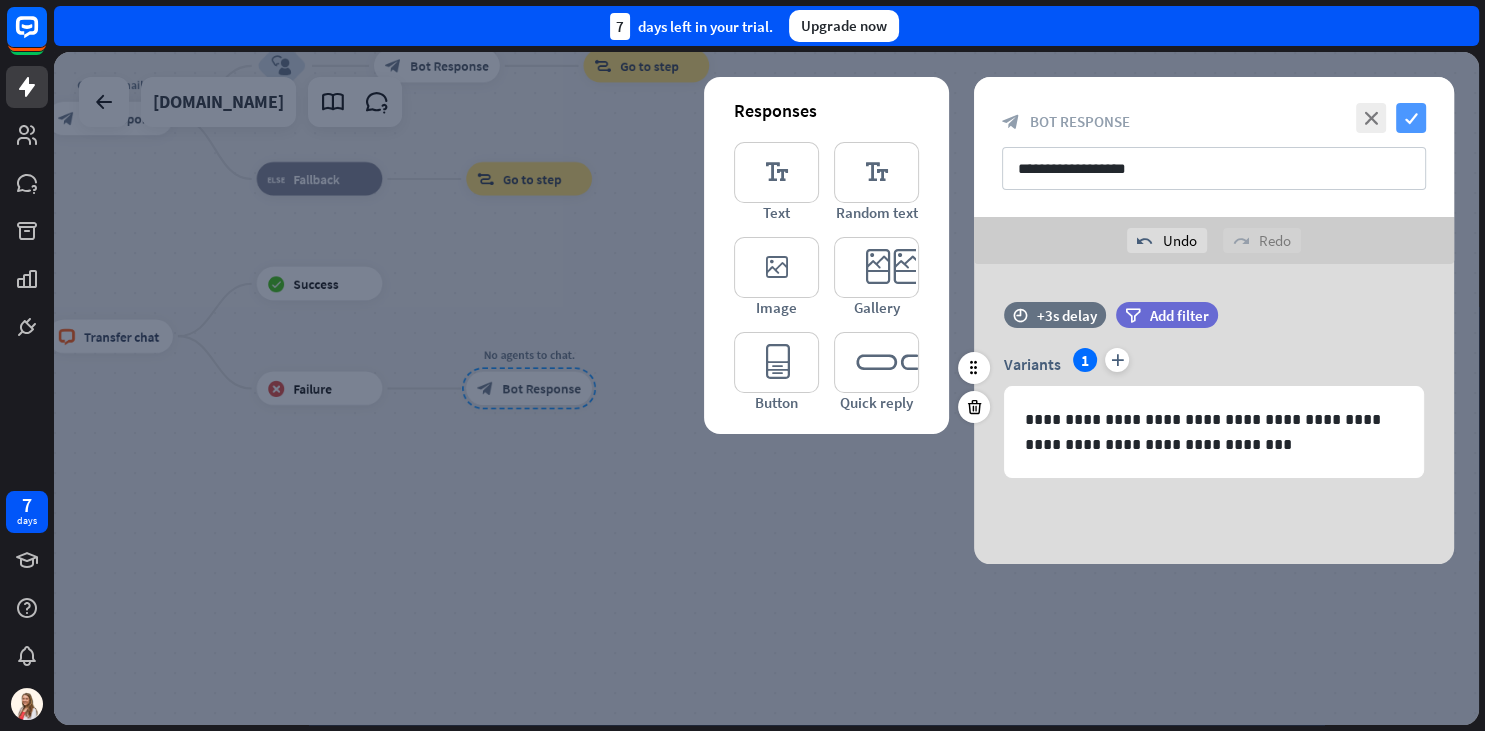 click on "check" at bounding box center (1411, 118) 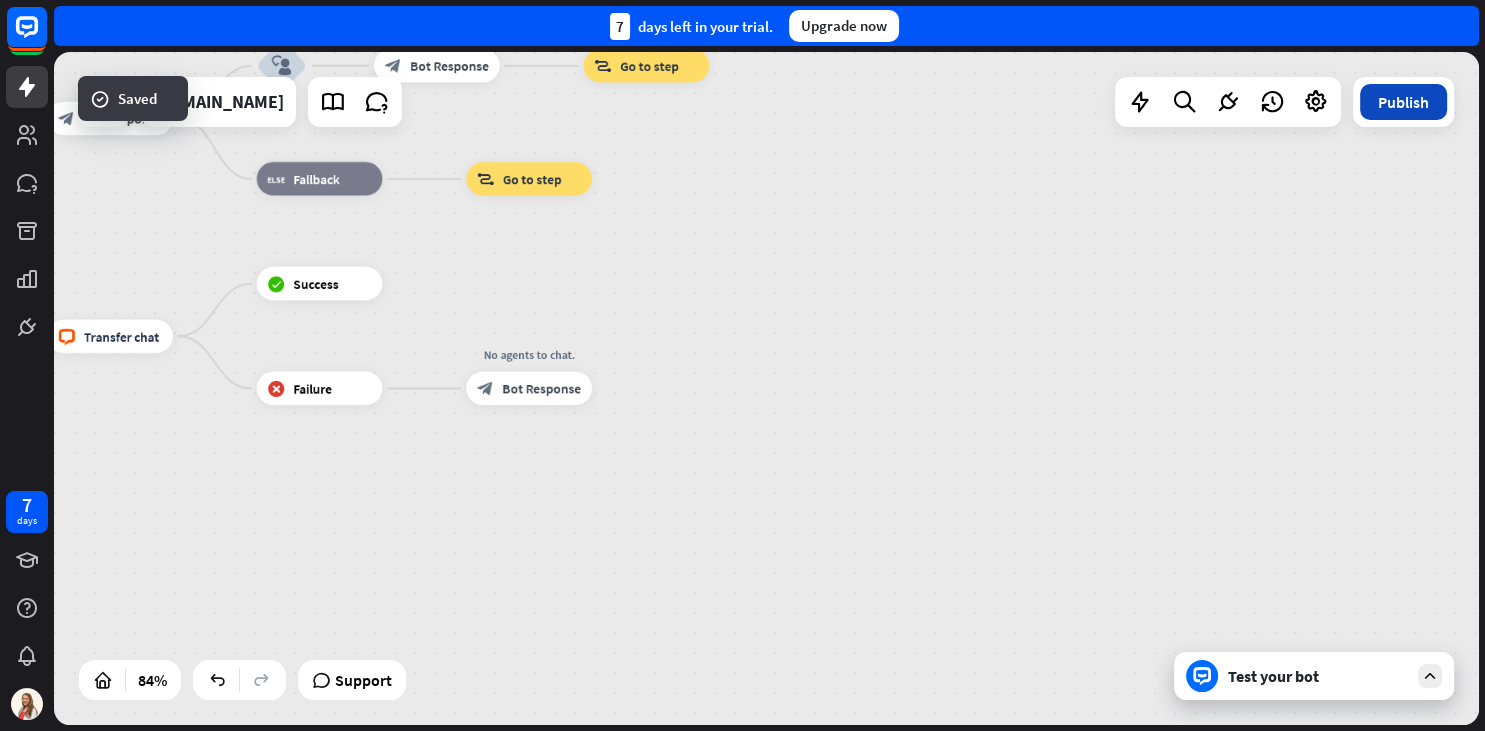 click on "Publish" at bounding box center [1403, 102] 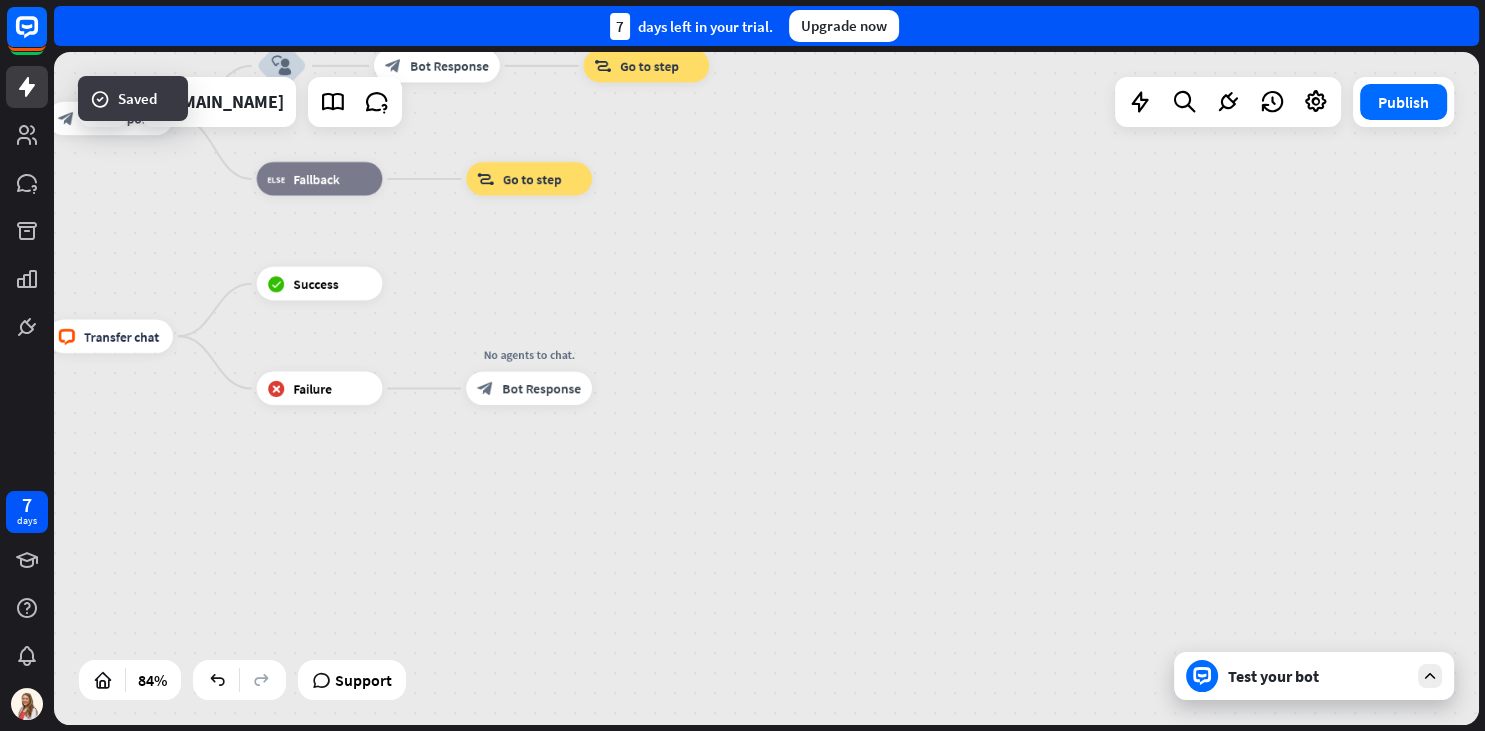 drag, startPoint x: 1037, startPoint y: 303, endPoint x: 1068, endPoint y: 389, distance: 91.416626 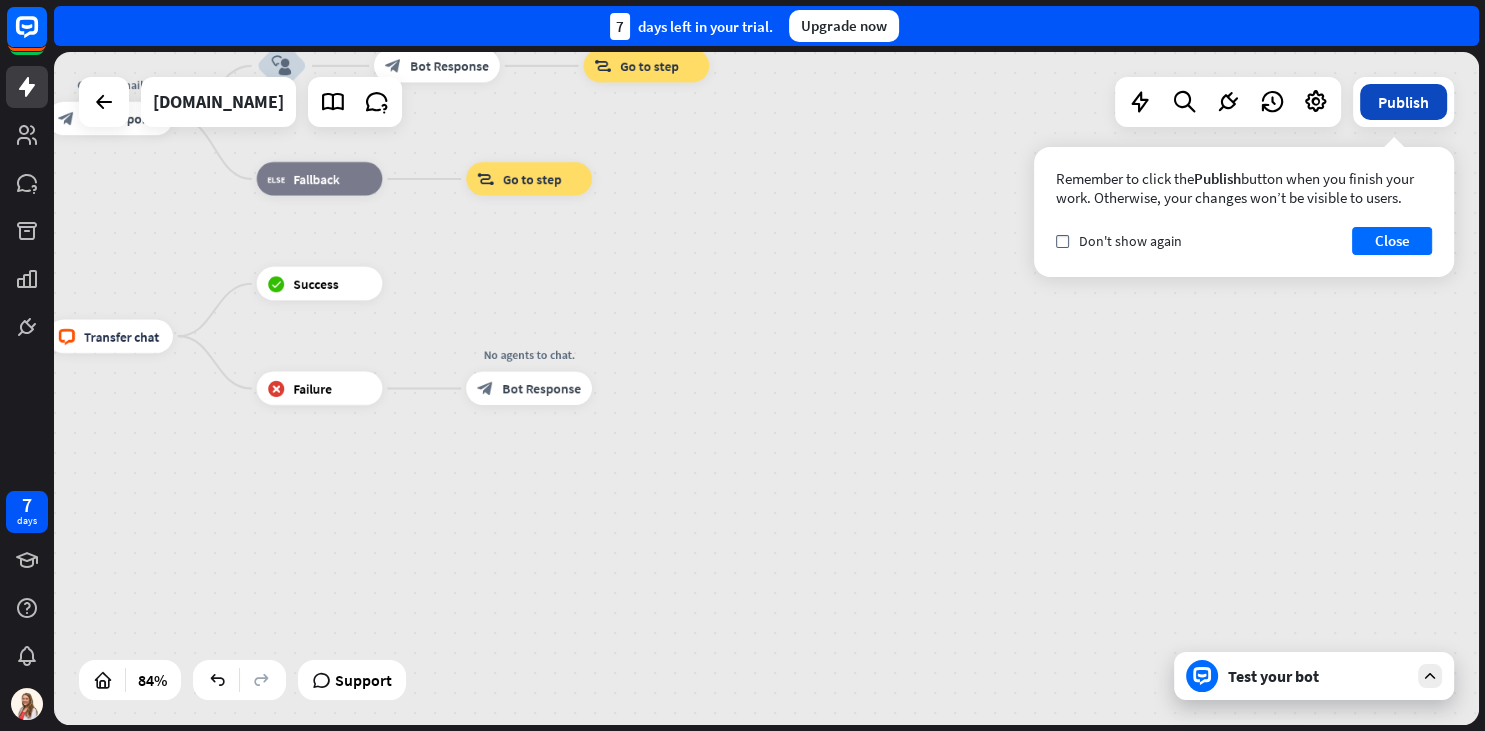 click on "Publish" at bounding box center [1403, 102] 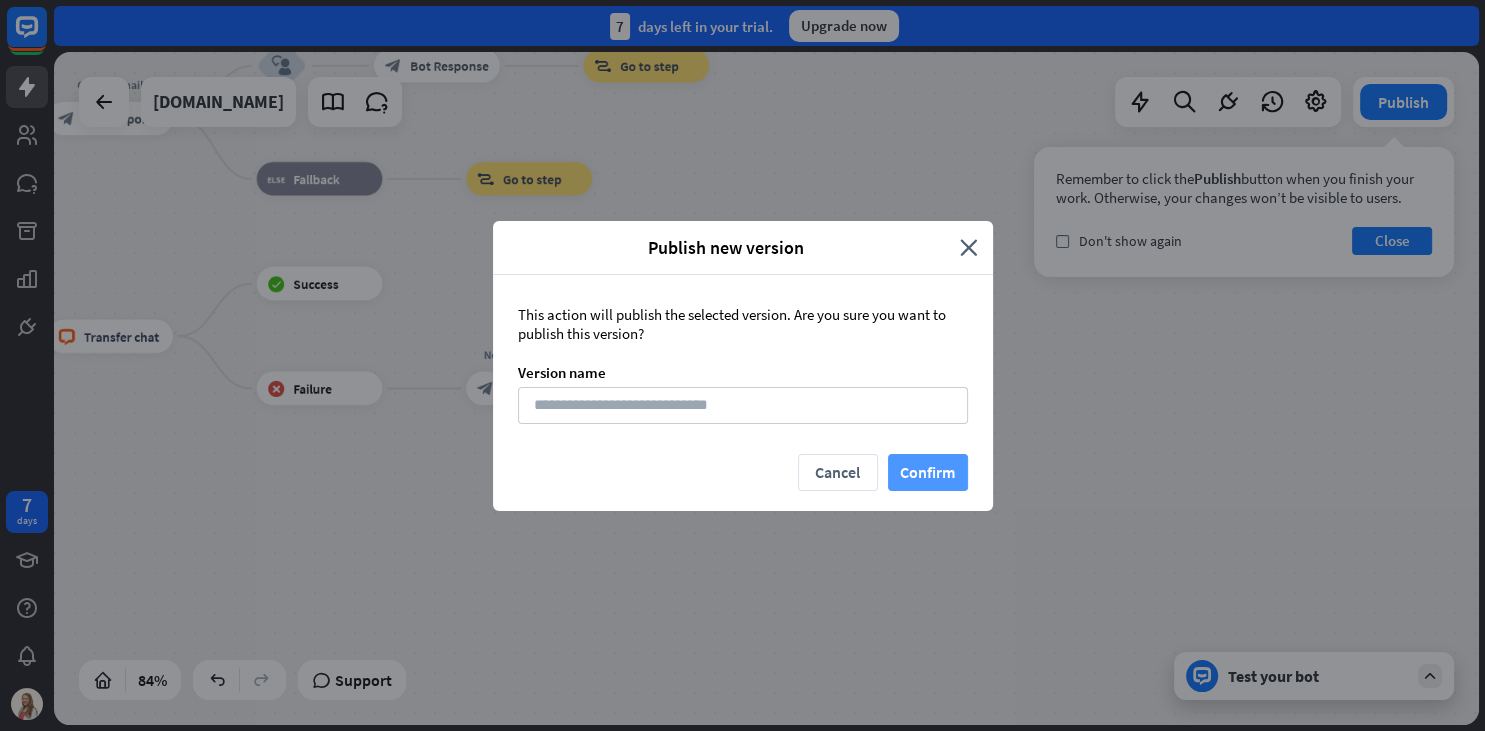 click on "Confirm" at bounding box center [928, 472] 